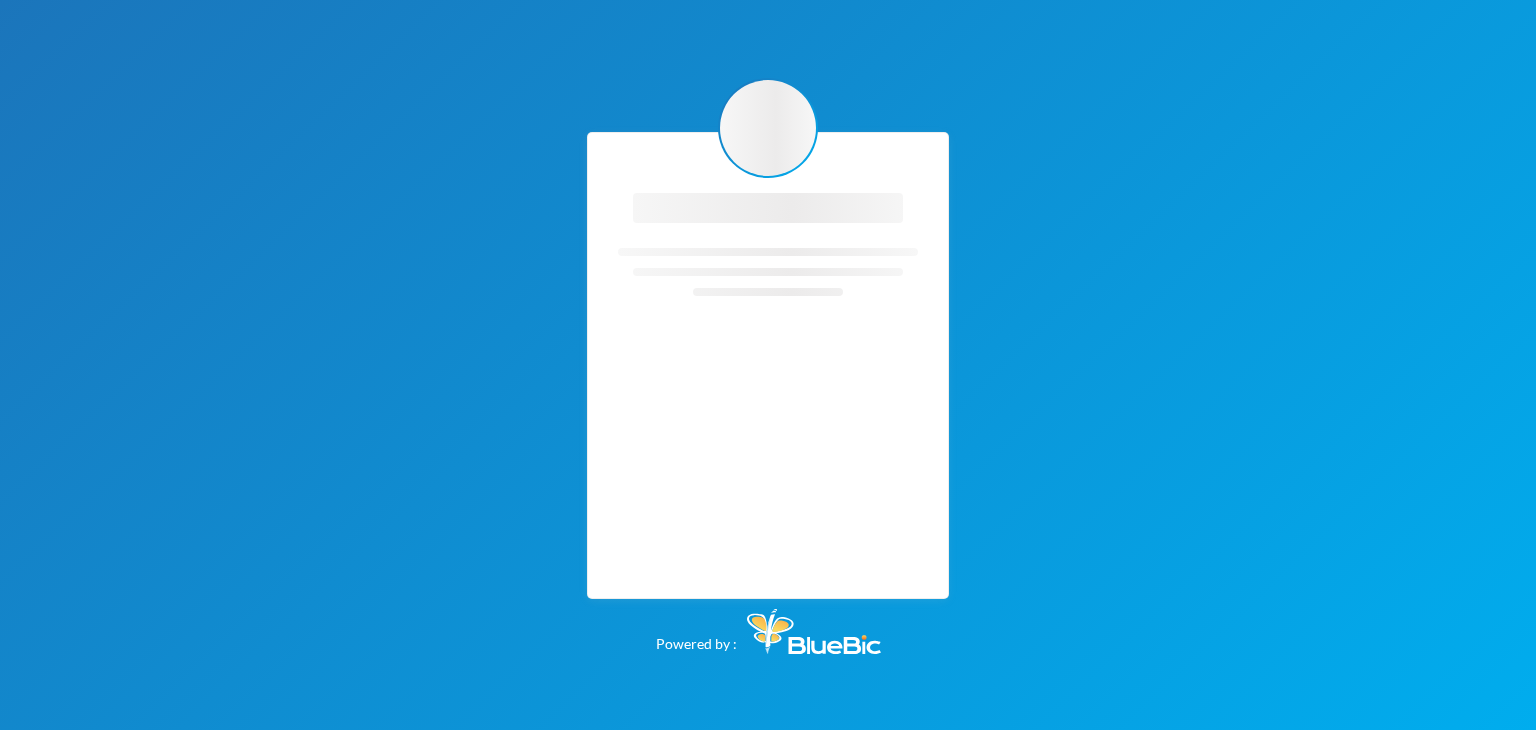 scroll, scrollTop: 0, scrollLeft: 0, axis: both 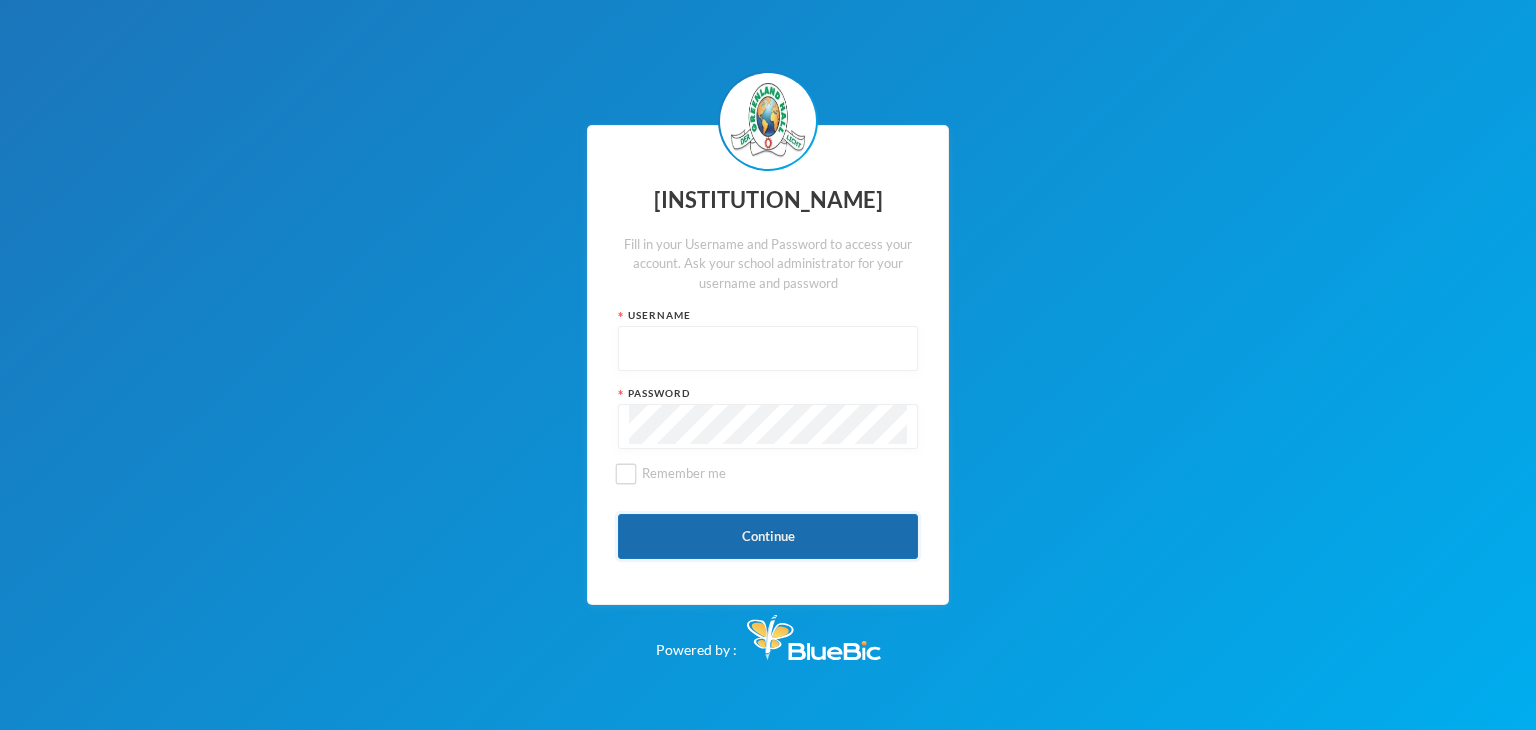 type on "[USERNAME]" 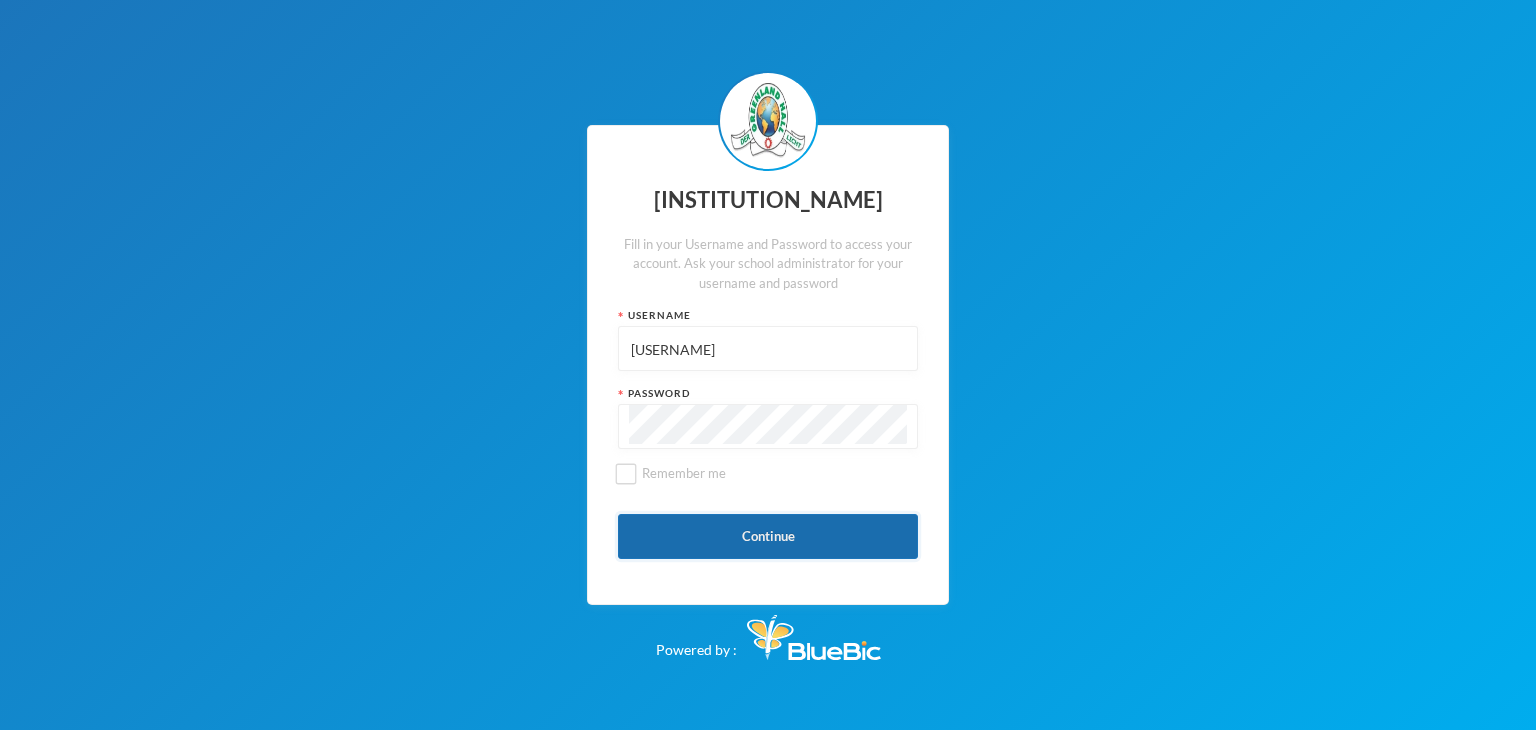 click on "Continue" at bounding box center [768, 536] 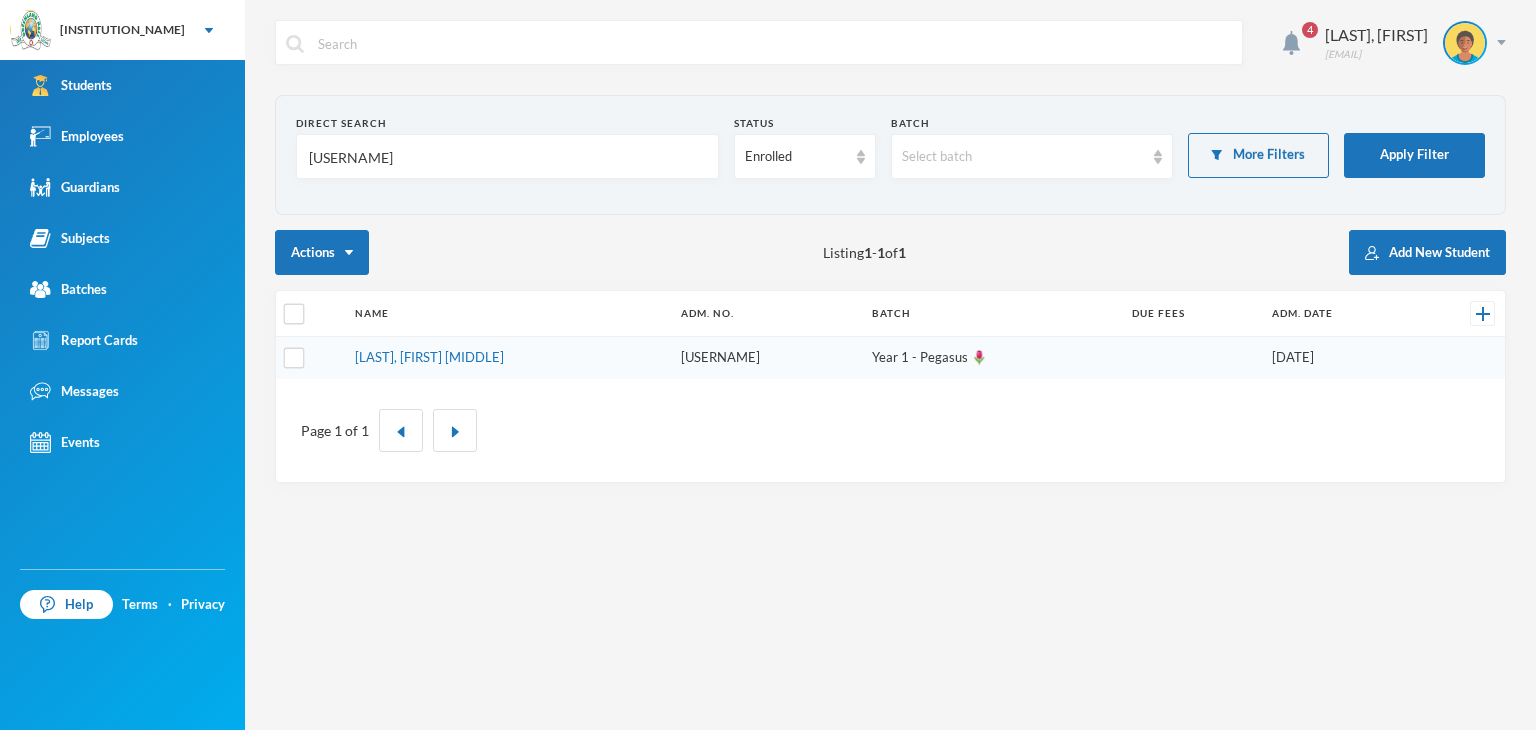 click on "[USERNAME]" at bounding box center (507, 157) 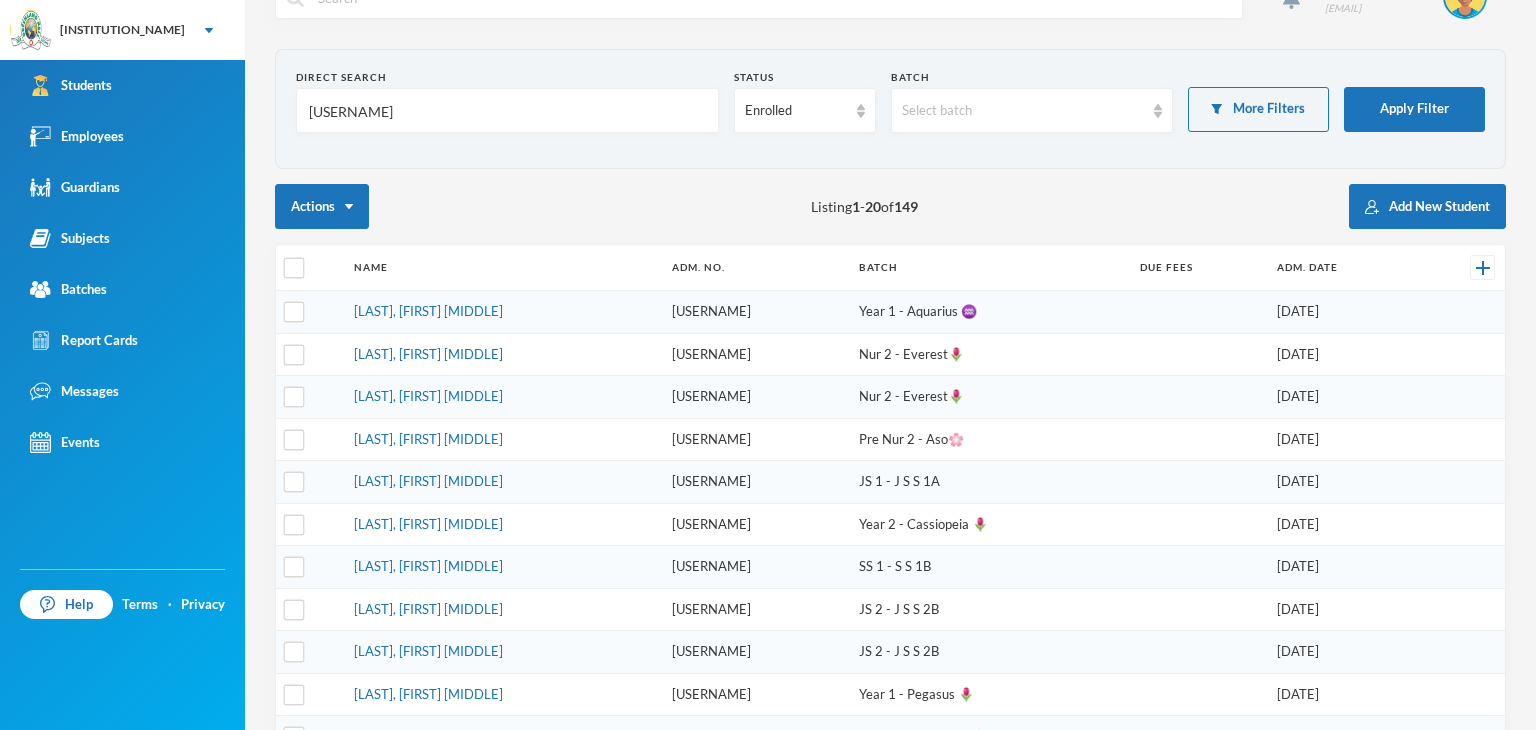 scroll, scrollTop: 0, scrollLeft: 0, axis: both 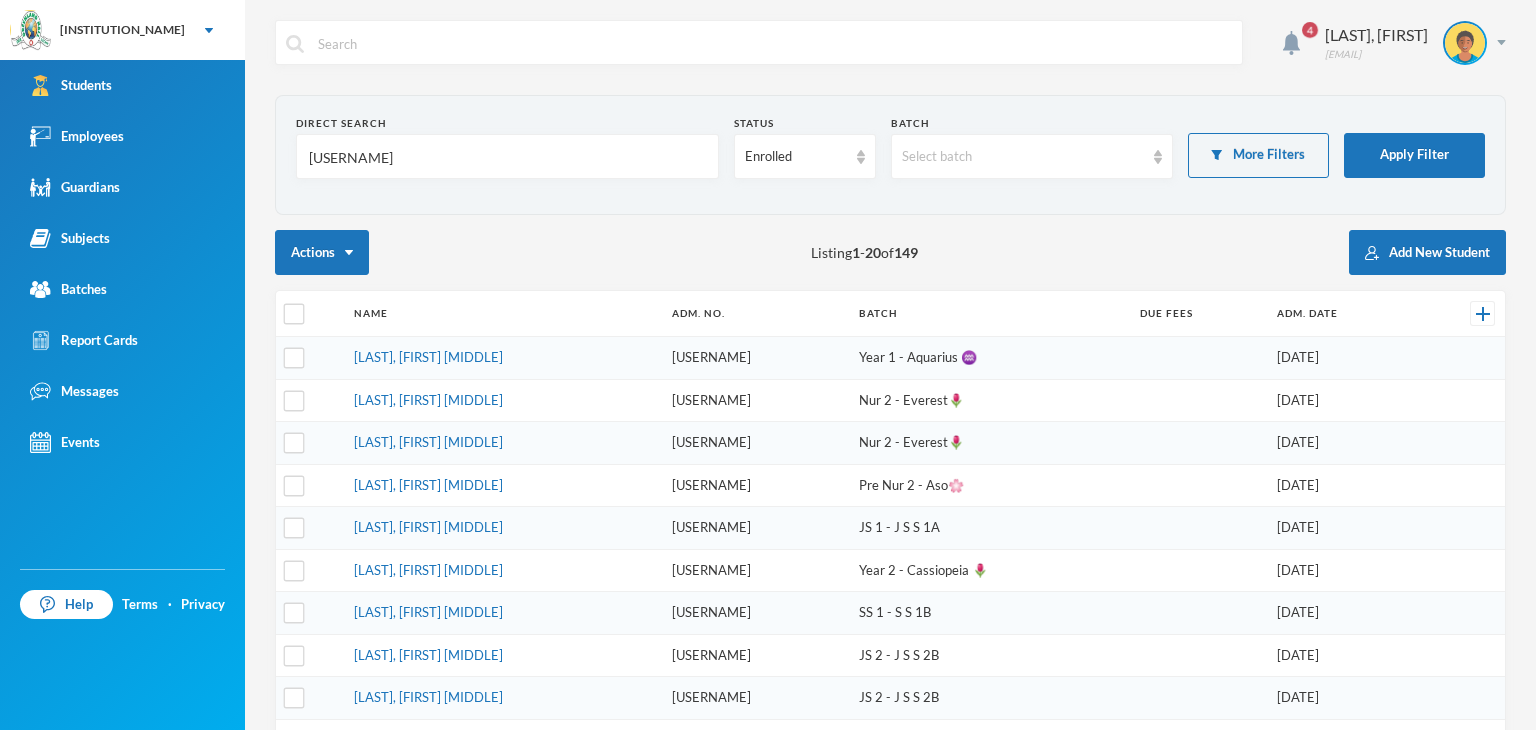 click on "[USERNAME]" at bounding box center (507, 157) 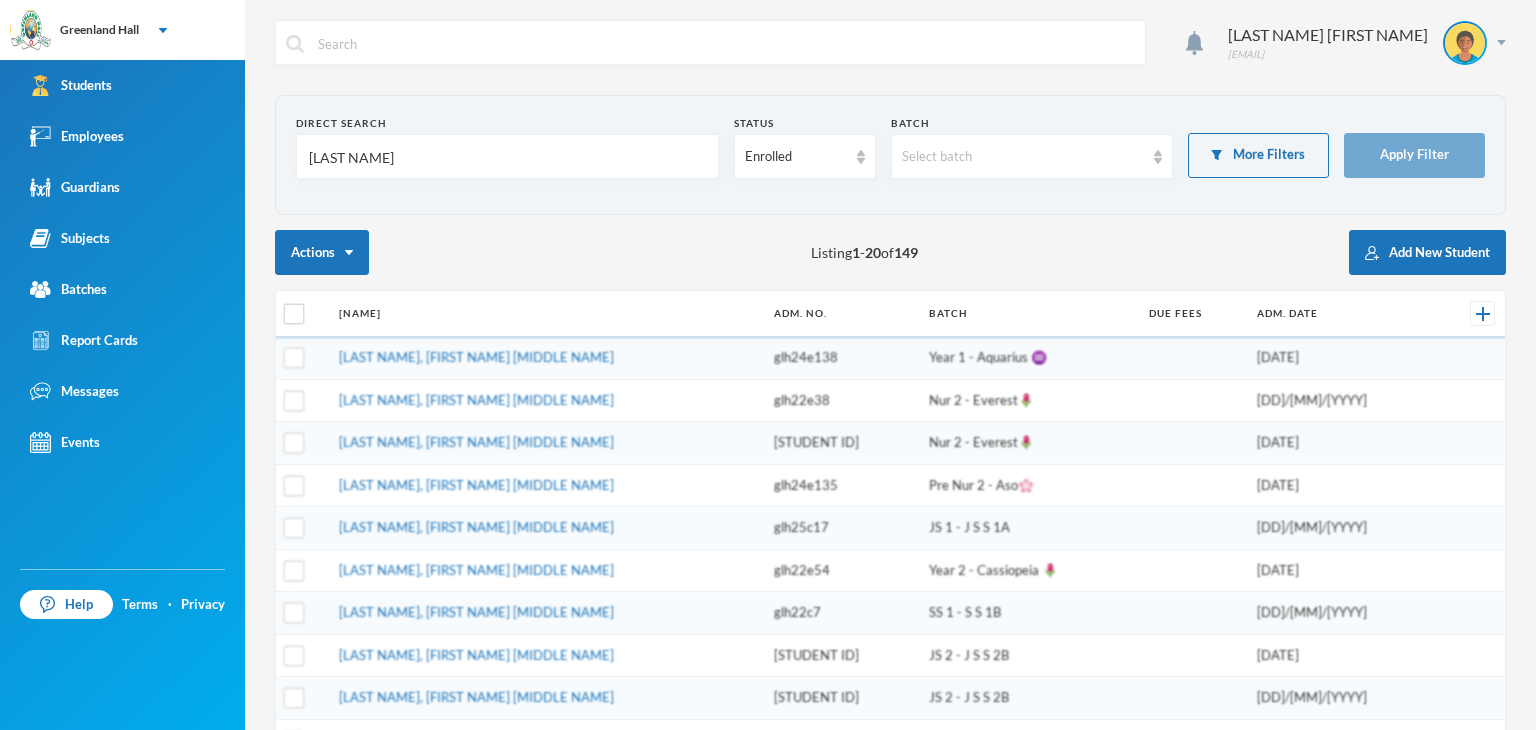 scroll, scrollTop: 0, scrollLeft: 0, axis: both 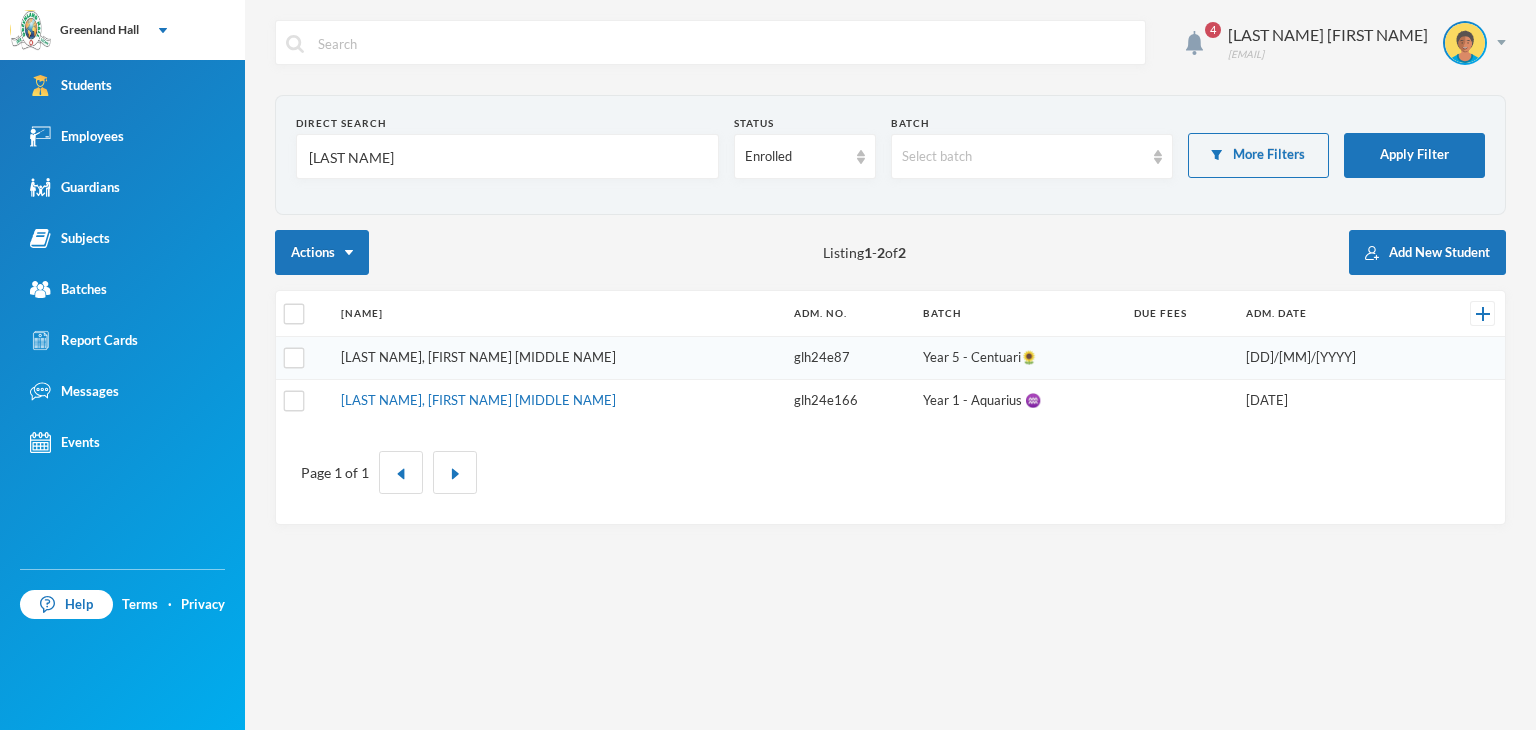 click on "[LAST NAME], [FIRST NAME] [MIDDLE NAME]" at bounding box center [478, 357] 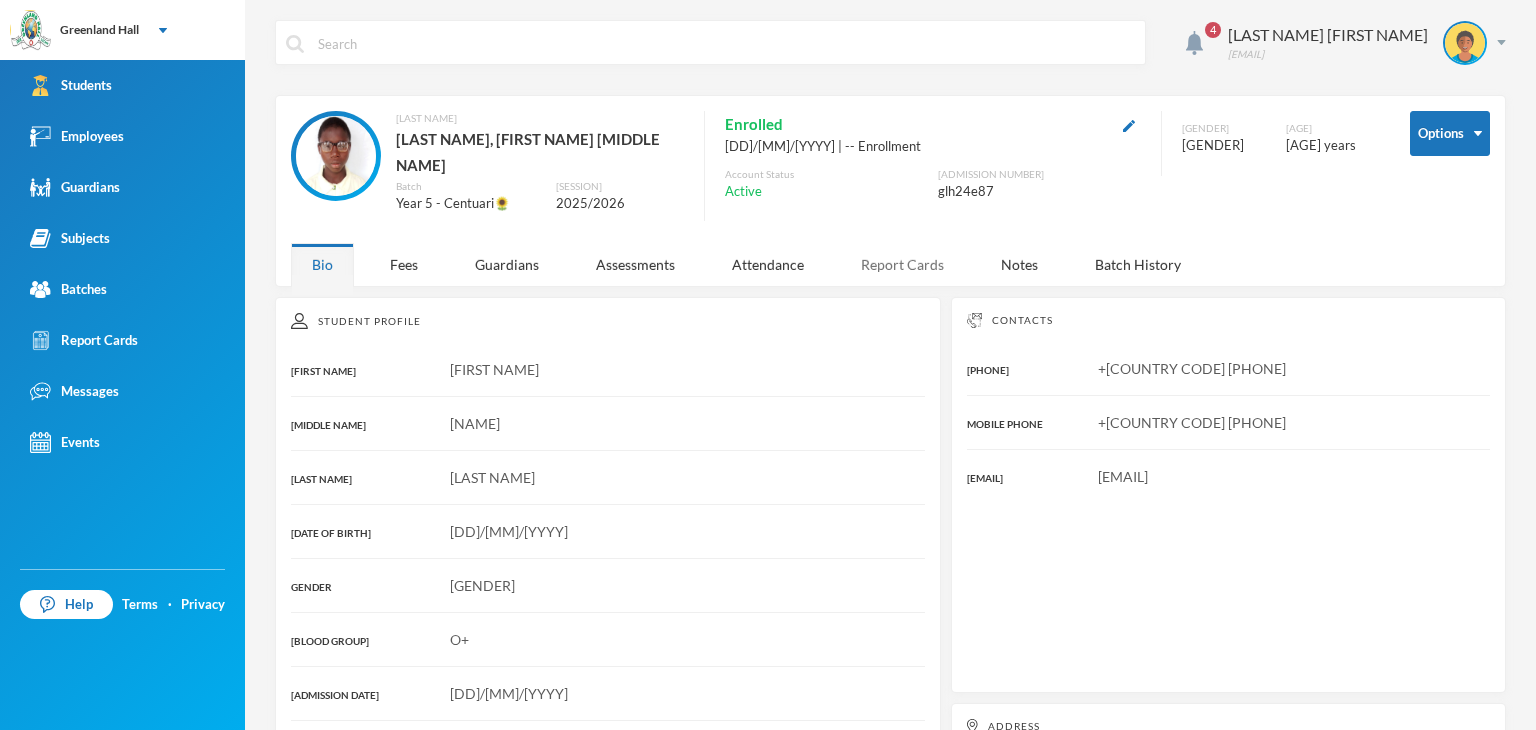 click on "Report Cards" at bounding box center [902, 264] 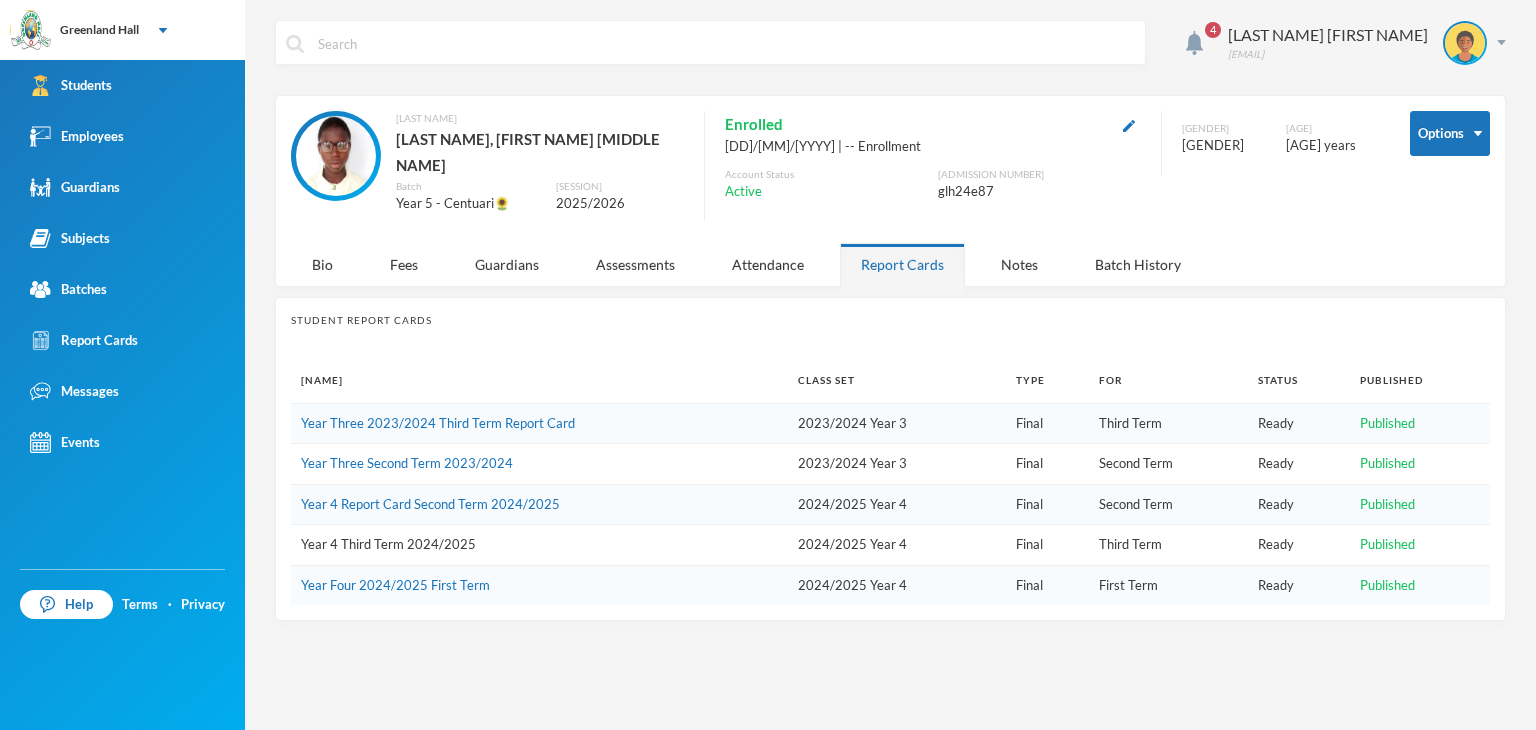 click on "Year 4 Third Term 2024/2025" at bounding box center [388, 544] 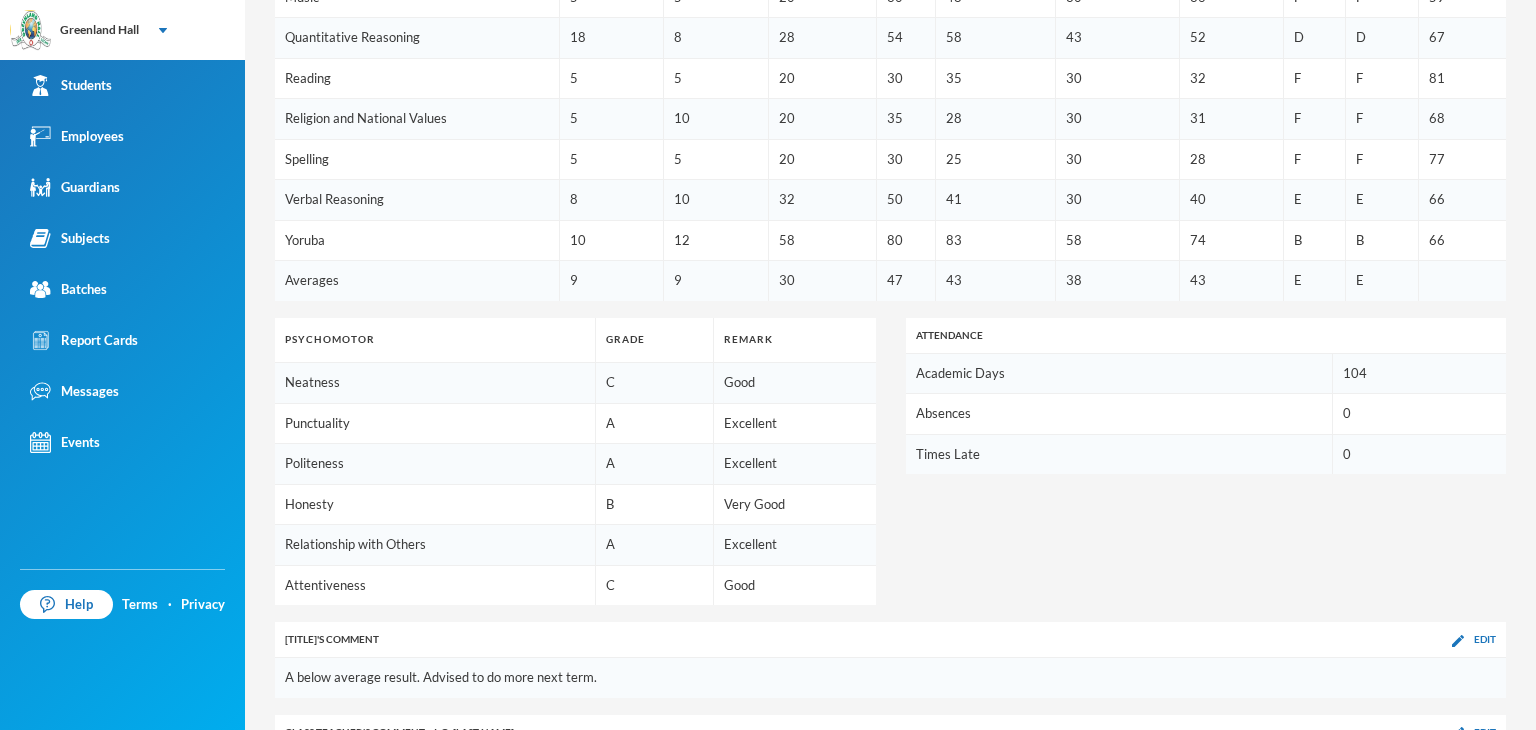 scroll, scrollTop: 856, scrollLeft: 0, axis: vertical 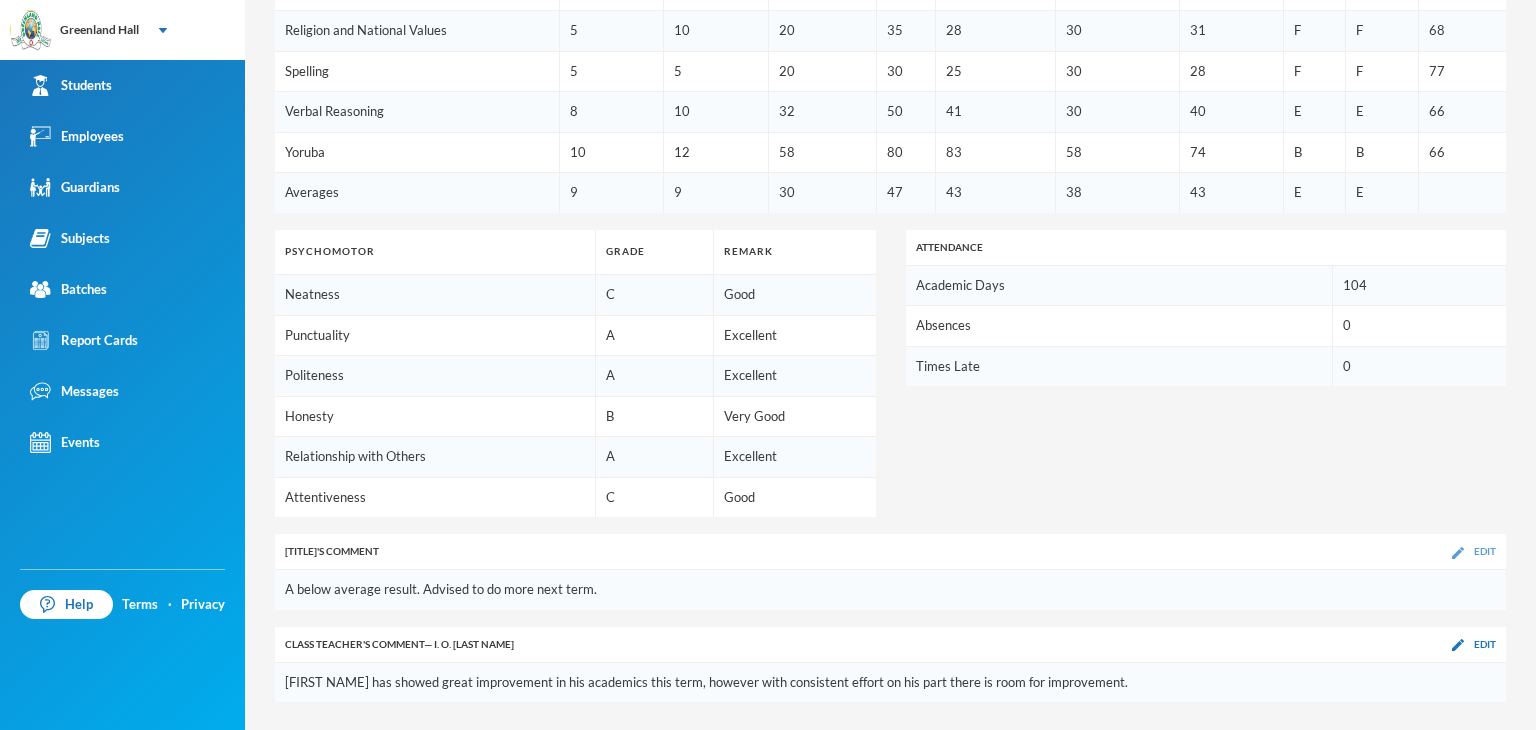 click at bounding box center [1458, 553] 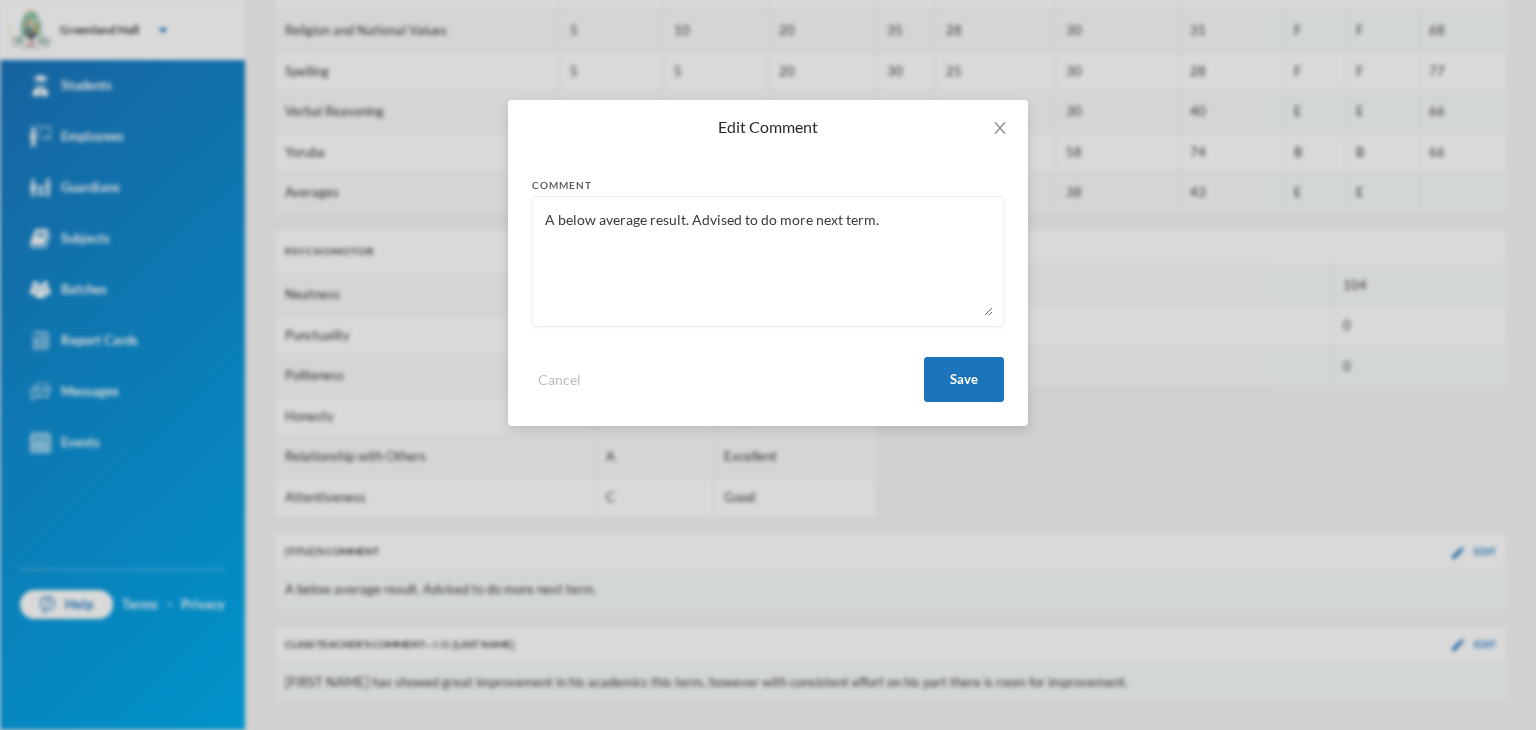 click on "A below average result. Advised to do more next term." at bounding box center [768, 261] 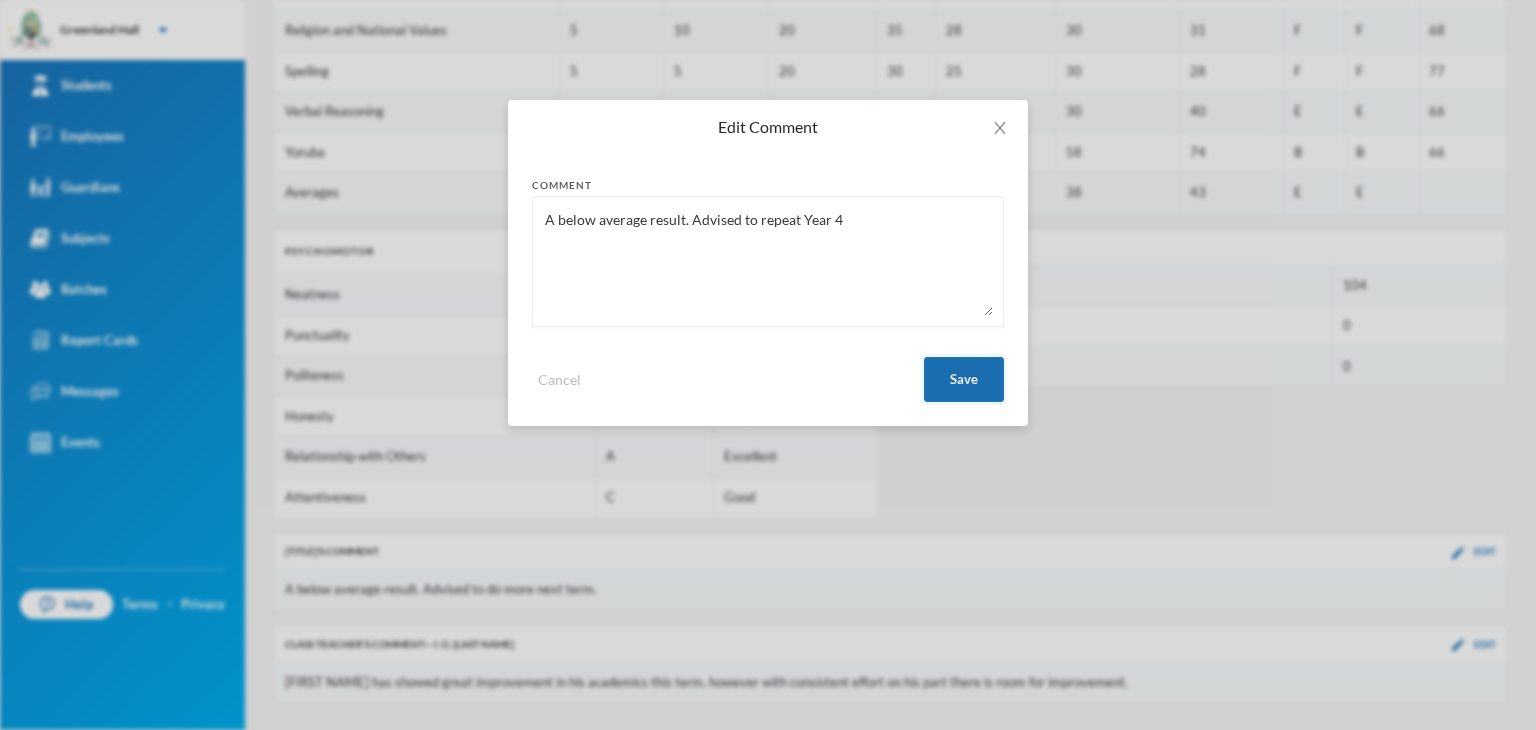 type on "A below average result. Advised to repeat Year 4" 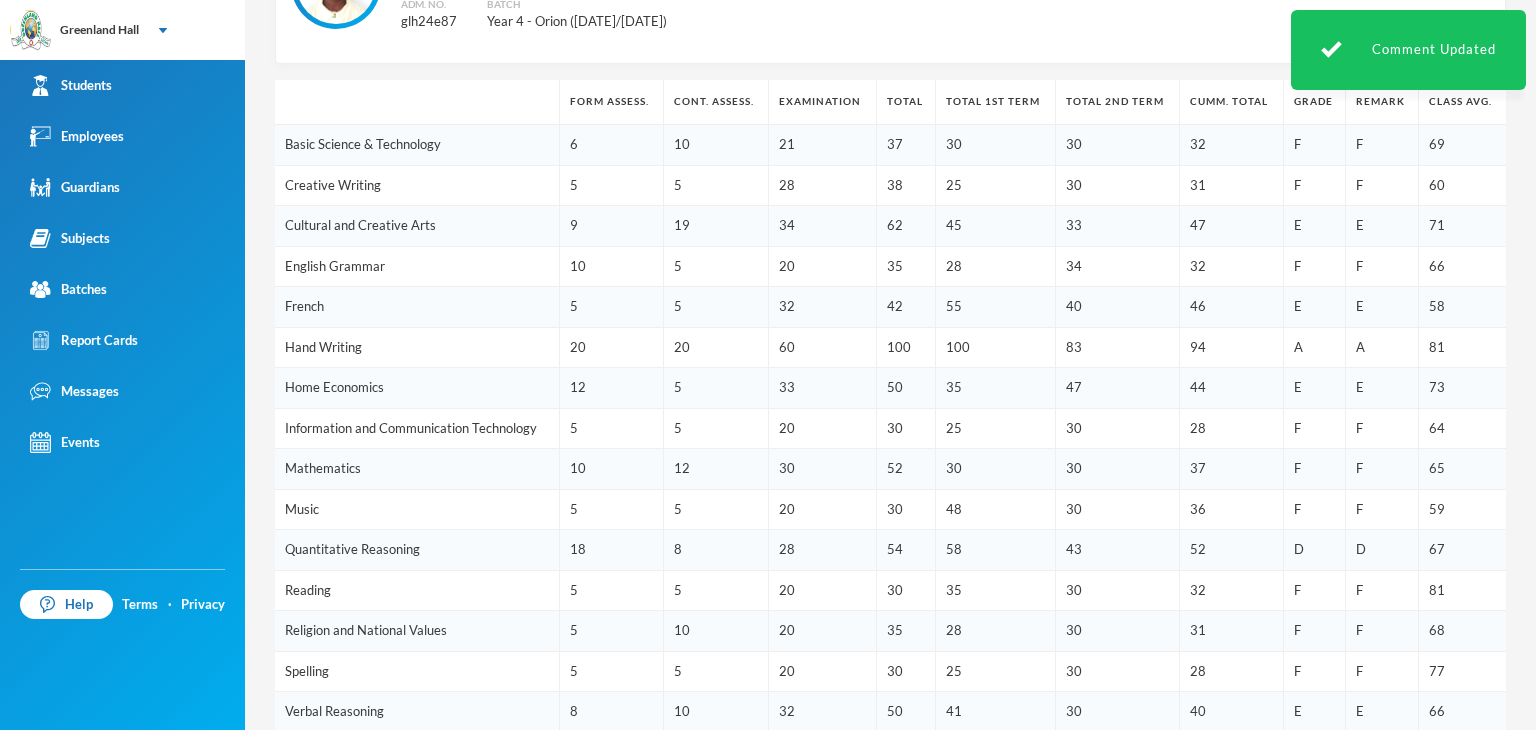 scroll, scrollTop: 0, scrollLeft: 0, axis: both 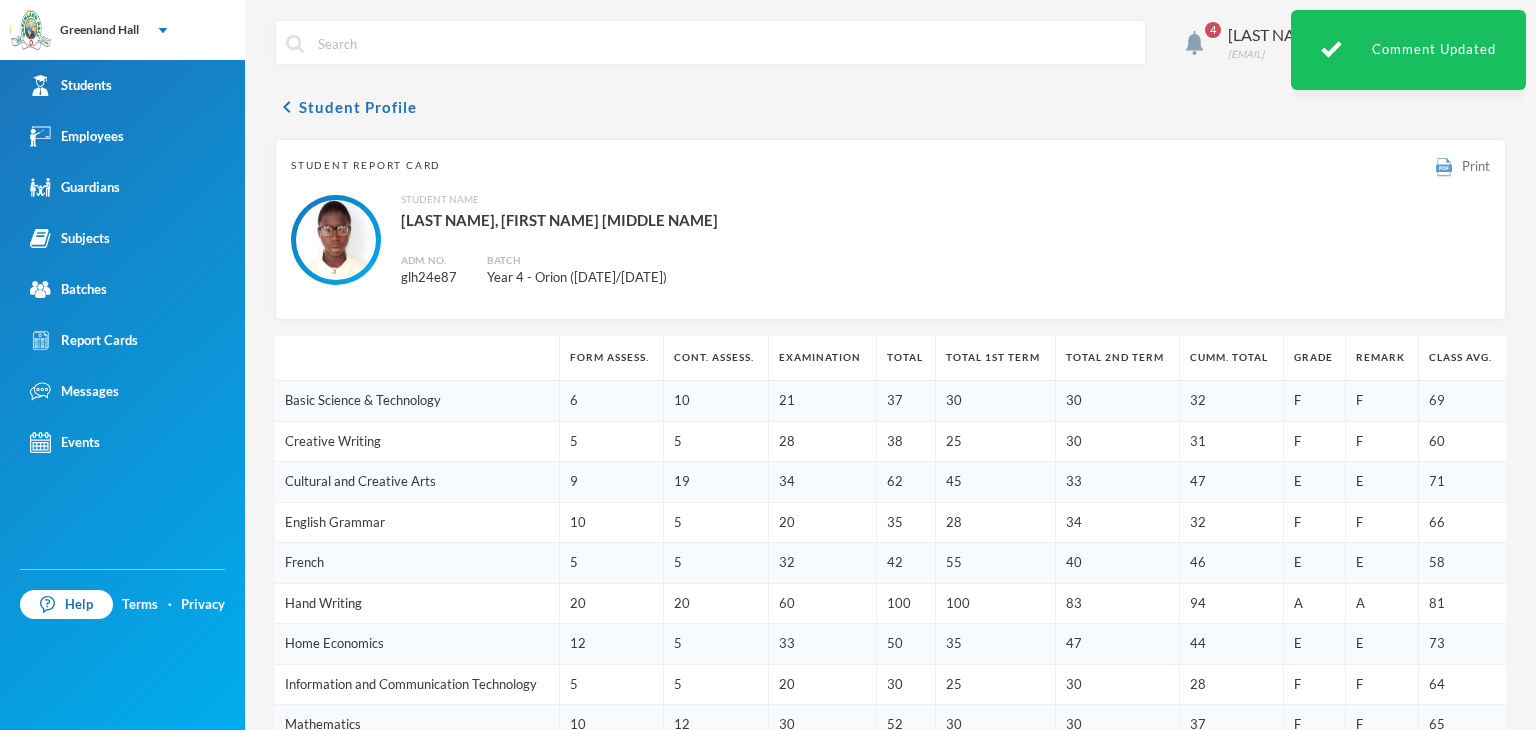 click on "Print" at bounding box center [1476, 166] 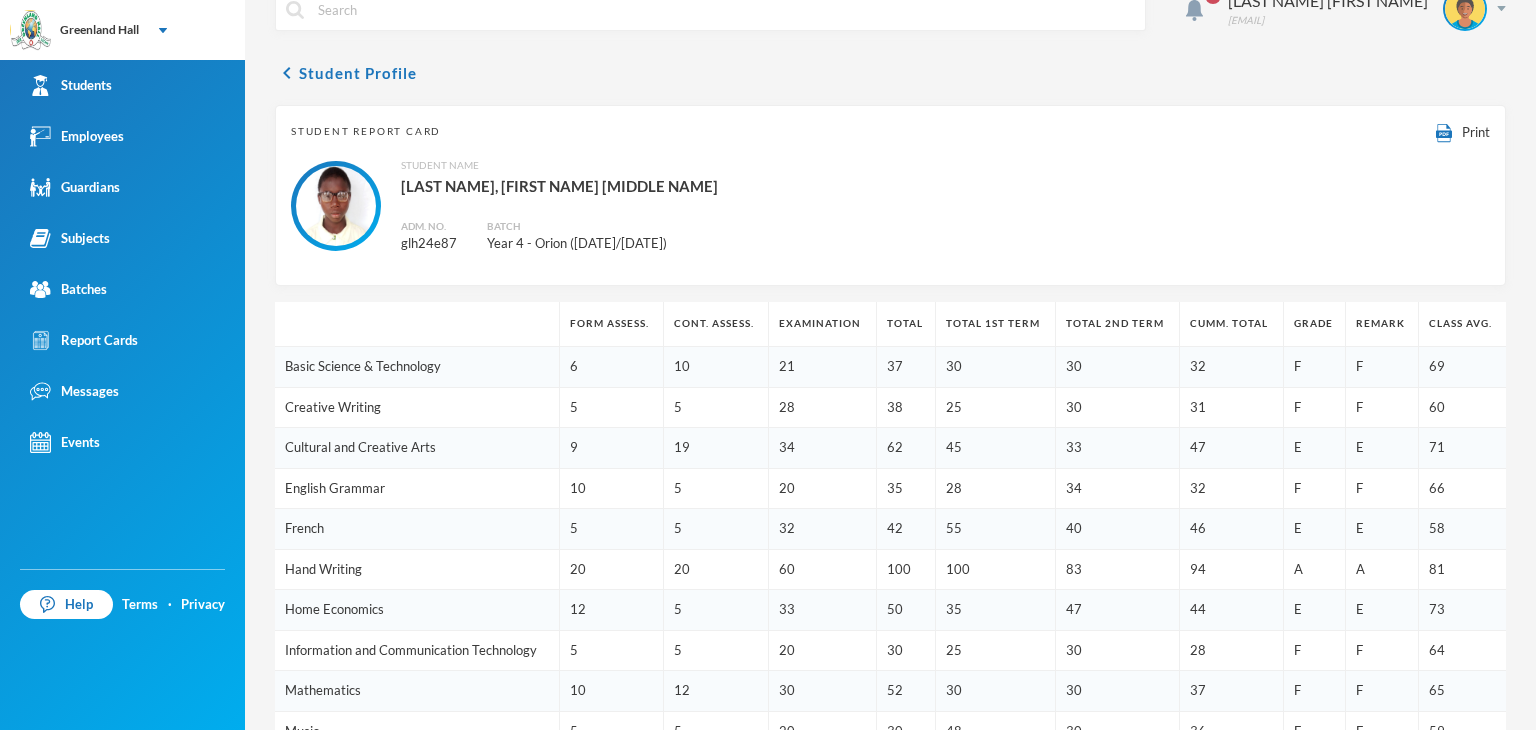 scroll, scrollTop: 0, scrollLeft: 0, axis: both 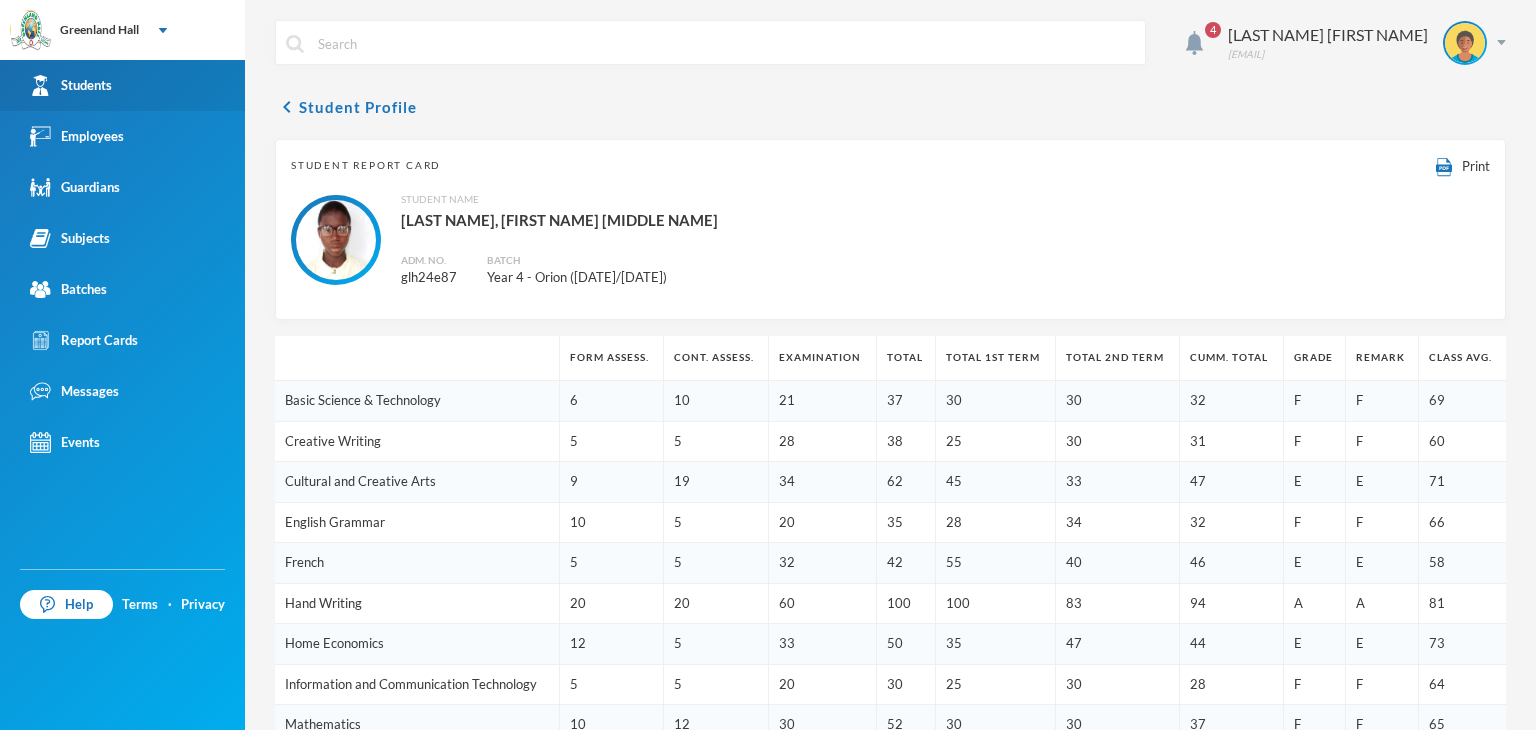 click on "Students" at bounding box center (71, 85) 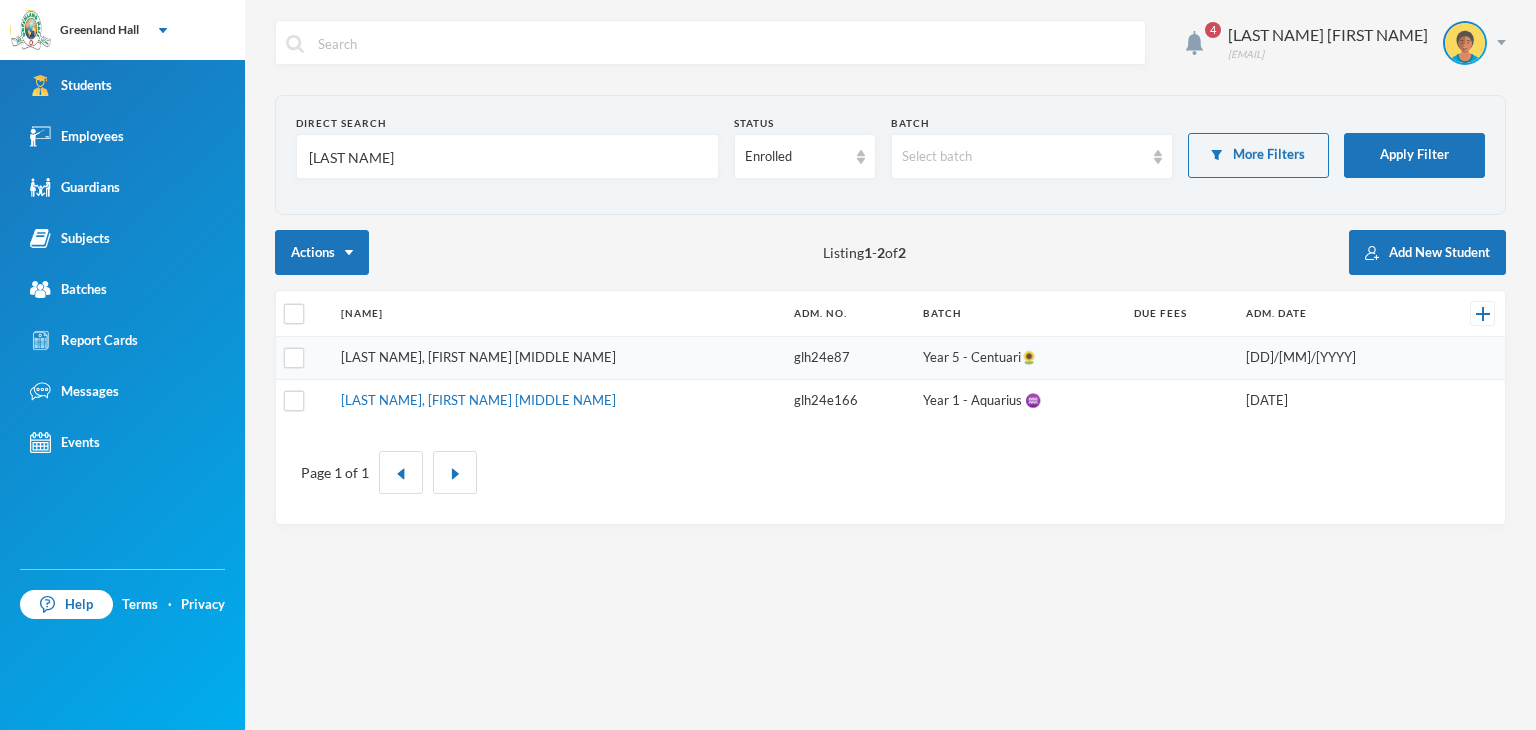 click on "[LAST], [FIRST] [MIDDLE]" at bounding box center [478, 357] 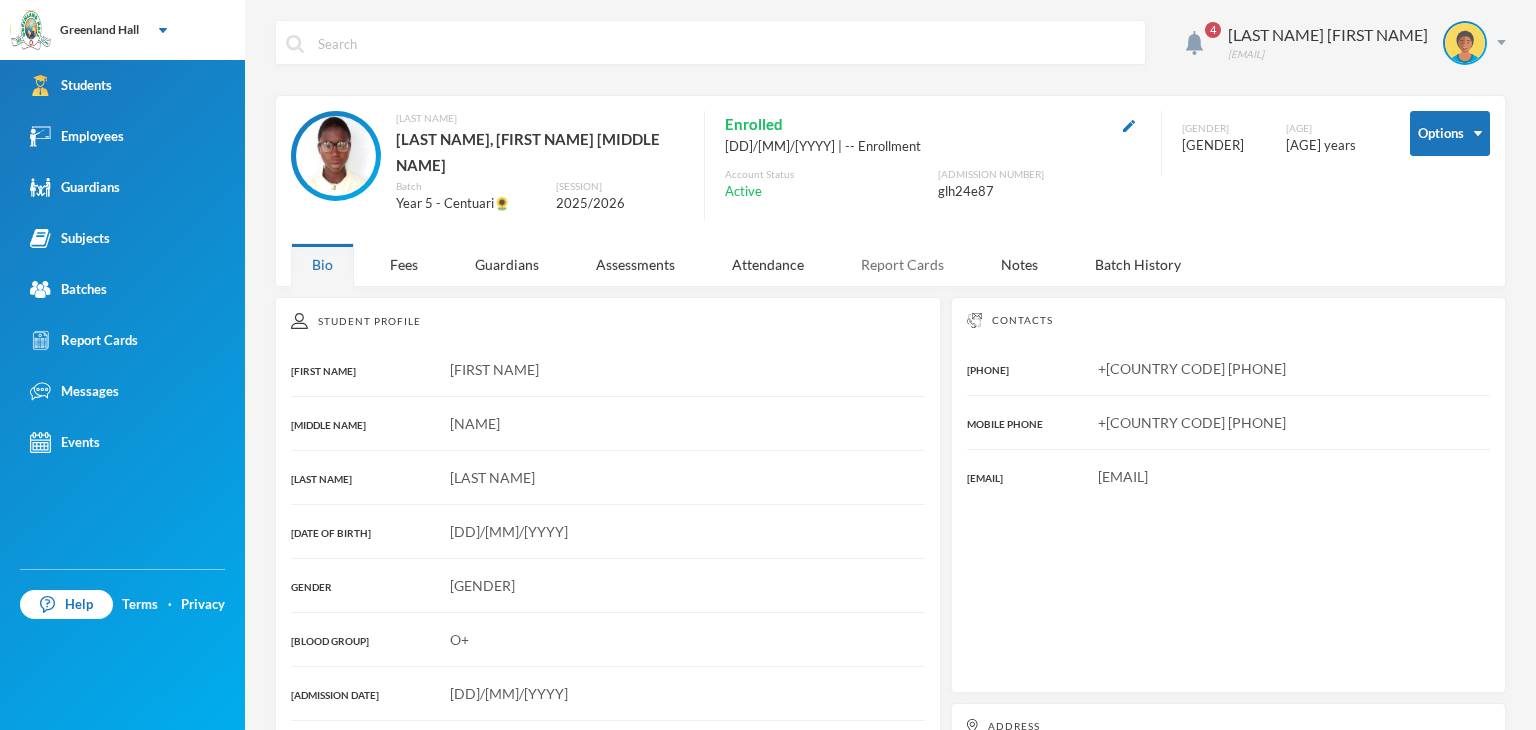 click on "Report Cards" at bounding box center (902, 264) 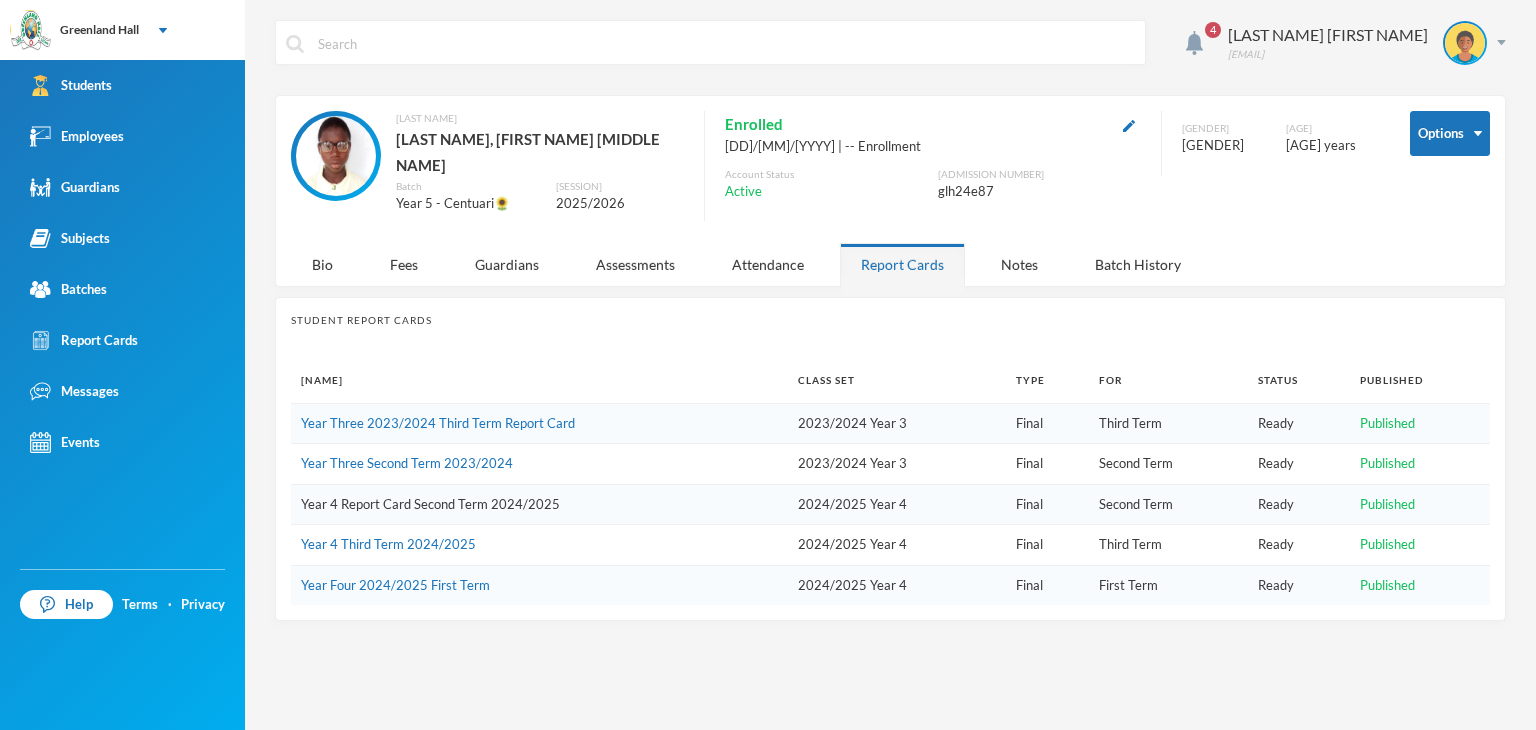 click on "Year 4 Report Card  Second Term 2024/2025" at bounding box center [430, 504] 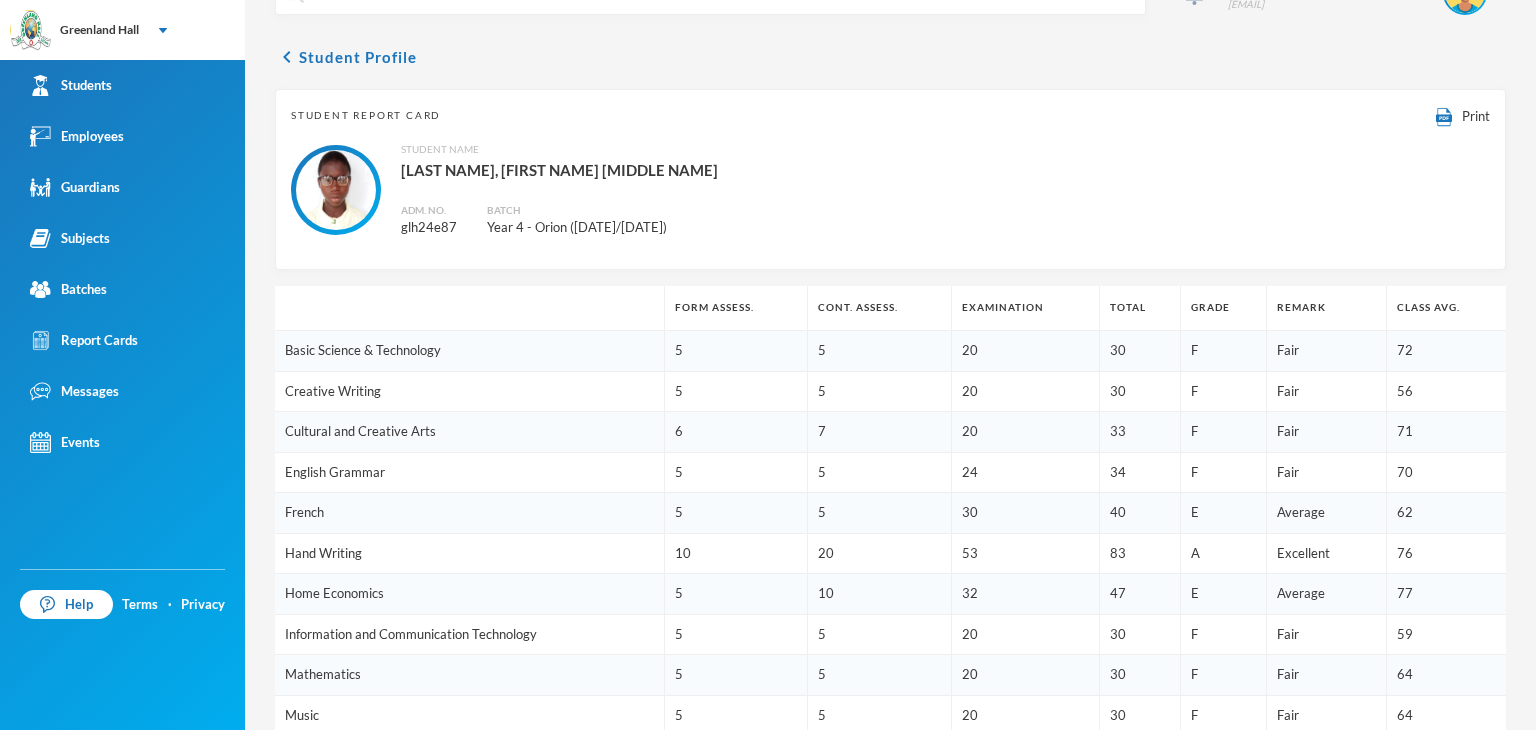 scroll, scrollTop: 0, scrollLeft: 0, axis: both 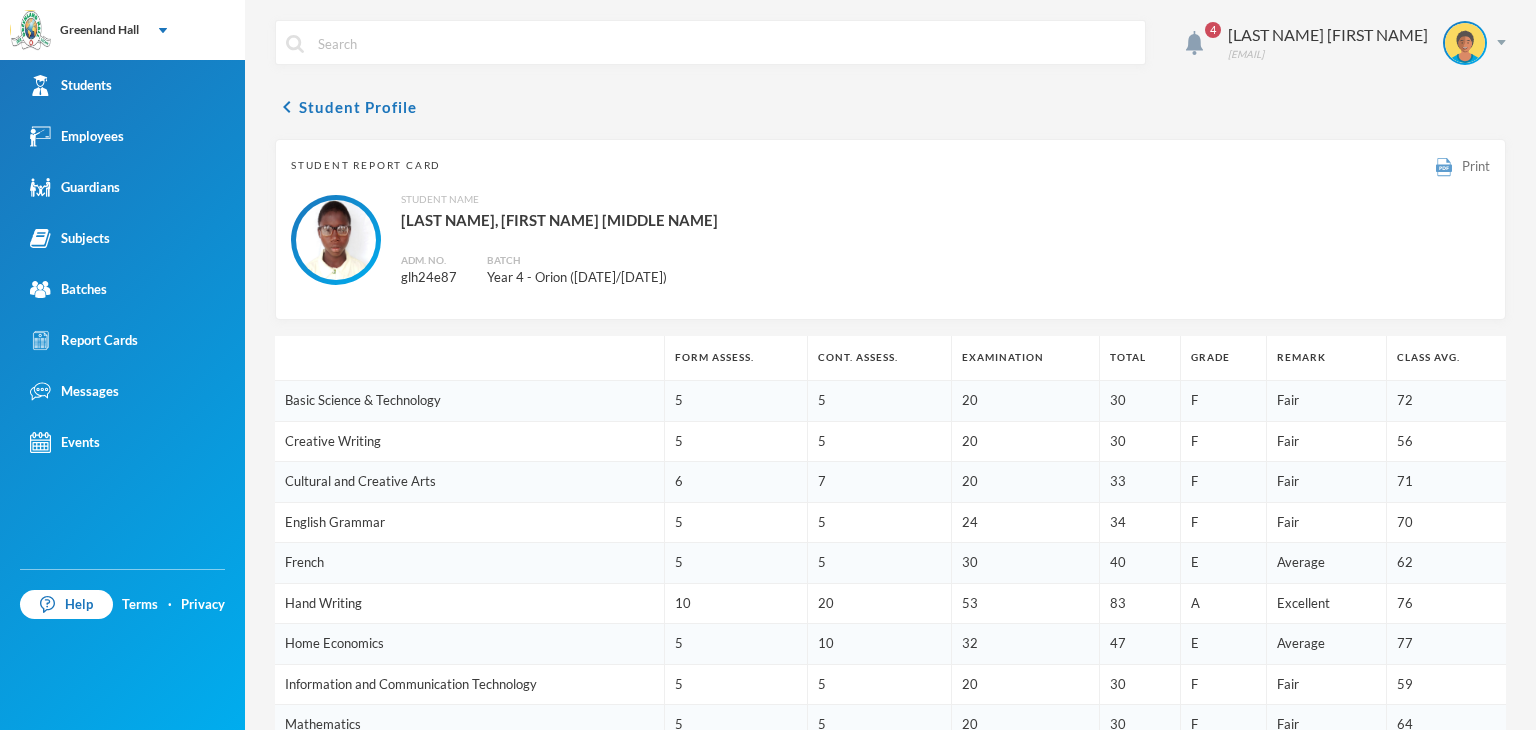 click on "Print" at bounding box center [1476, 166] 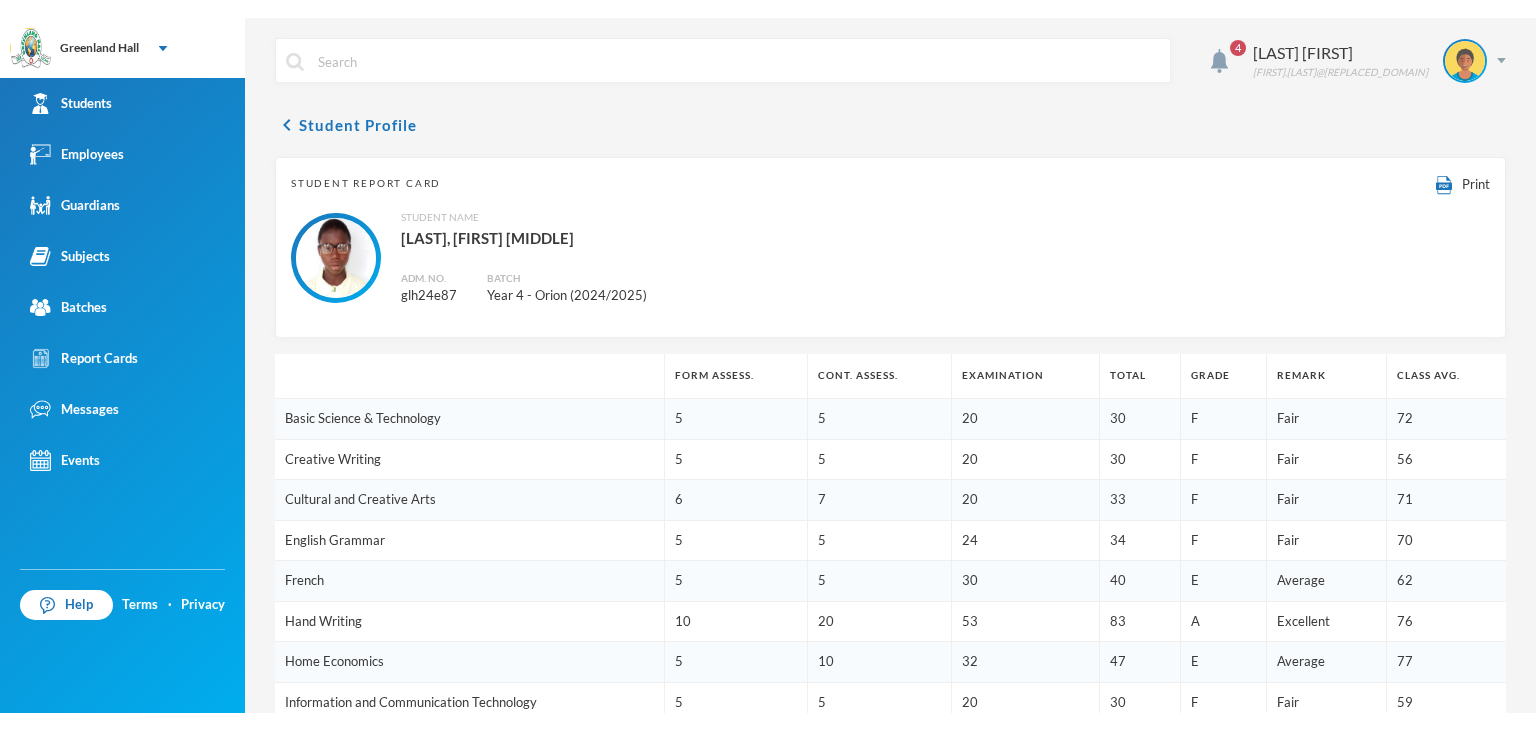 scroll, scrollTop: 0, scrollLeft: 0, axis: both 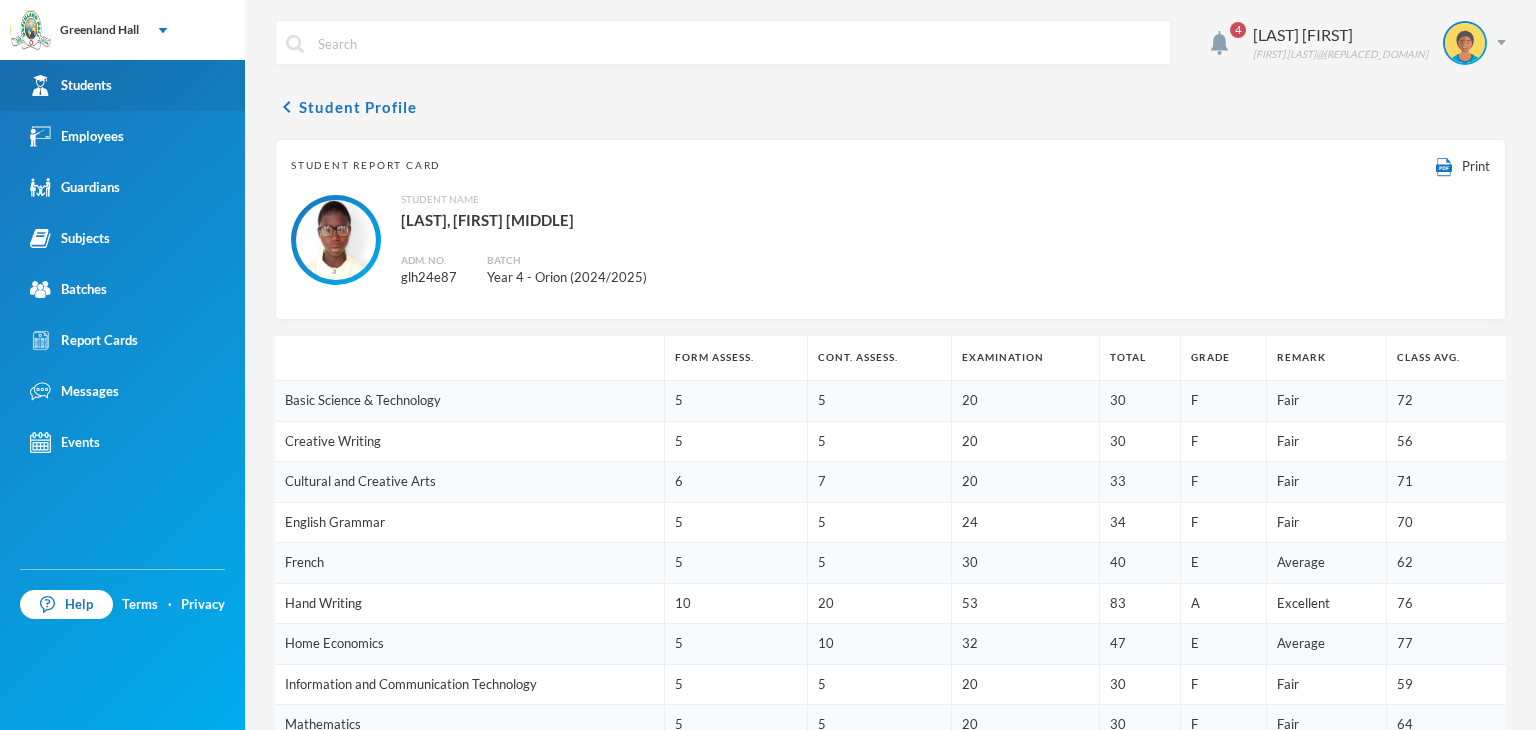 click on "Students" at bounding box center (71, 85) 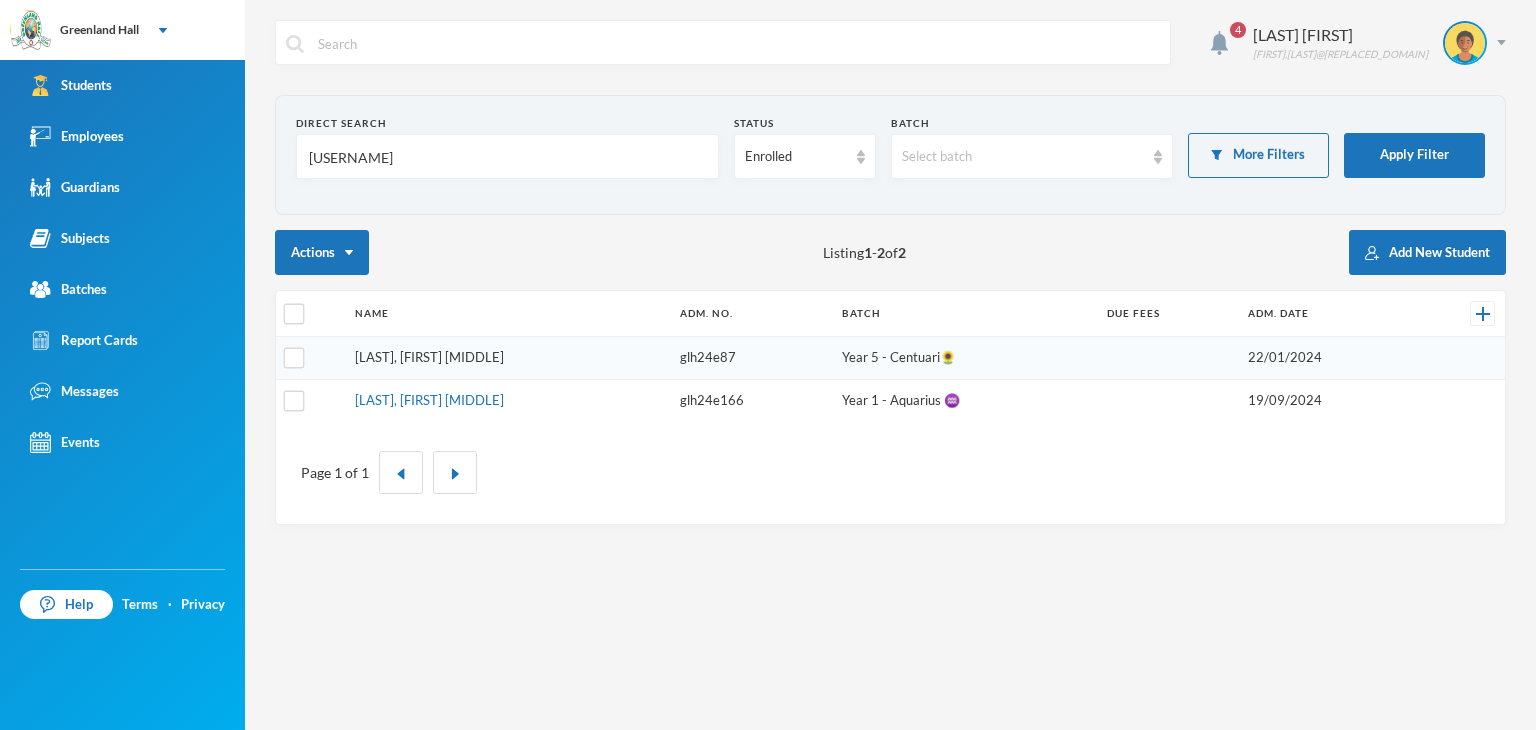 click on "[LAST], [FIRST] [MIDDLE]" at bounding box center [429, 357] 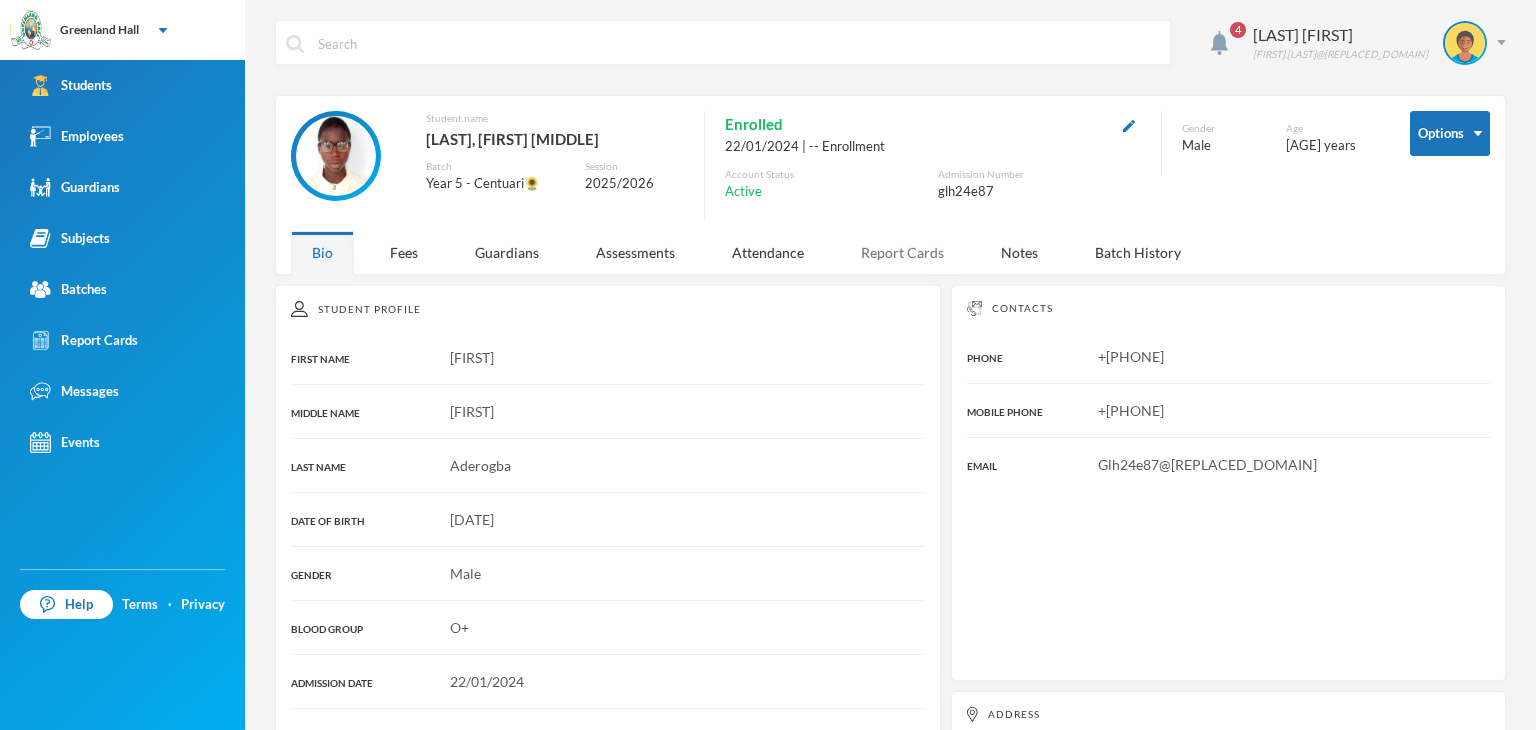 click on "Report Cards" at bounding box center [902, 252] 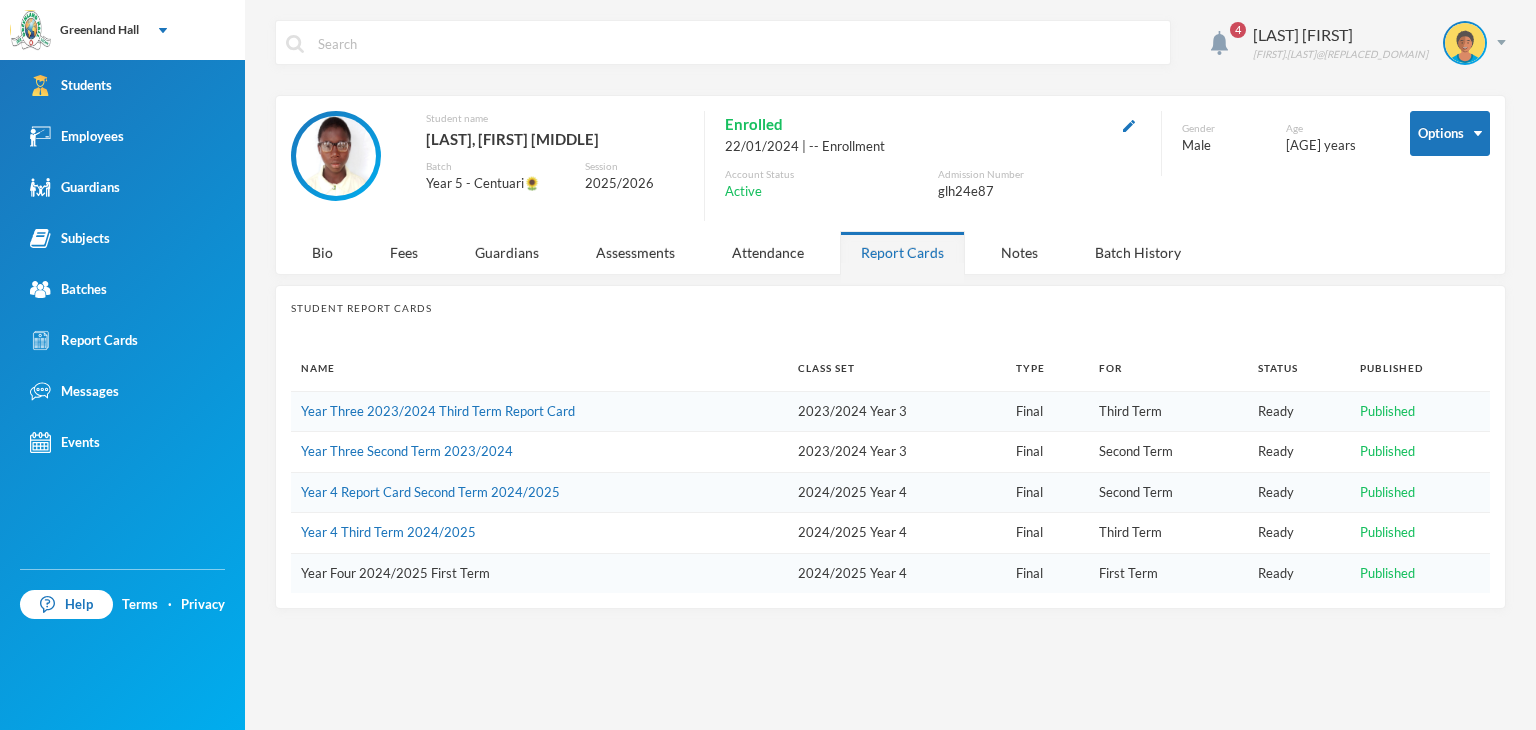 click on "Year Four 2024/2025 First Term" at bounding box center (395, 573) 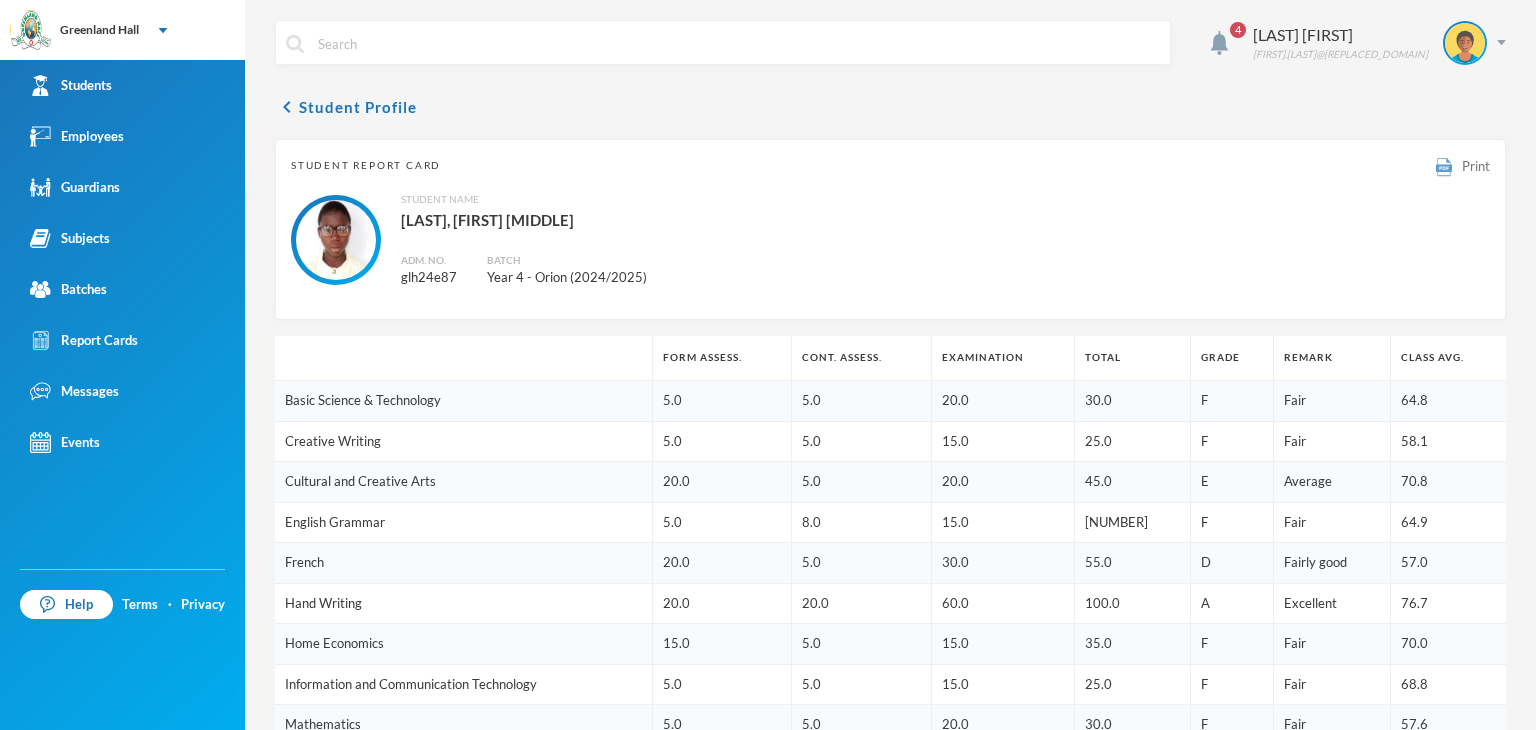 click on "Print" at bounding box center [1463, 166] 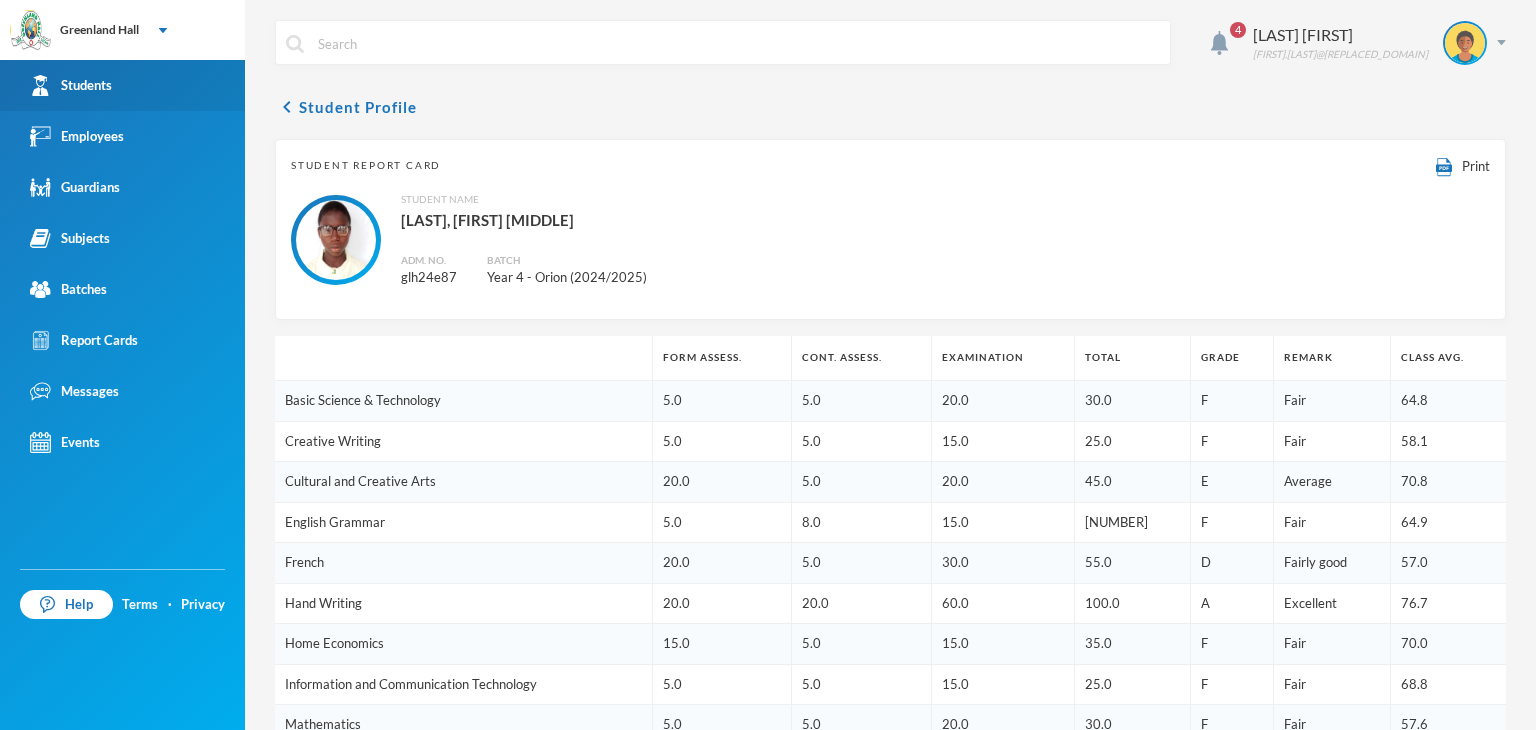click on "Students" at bounding box center (122, 85) 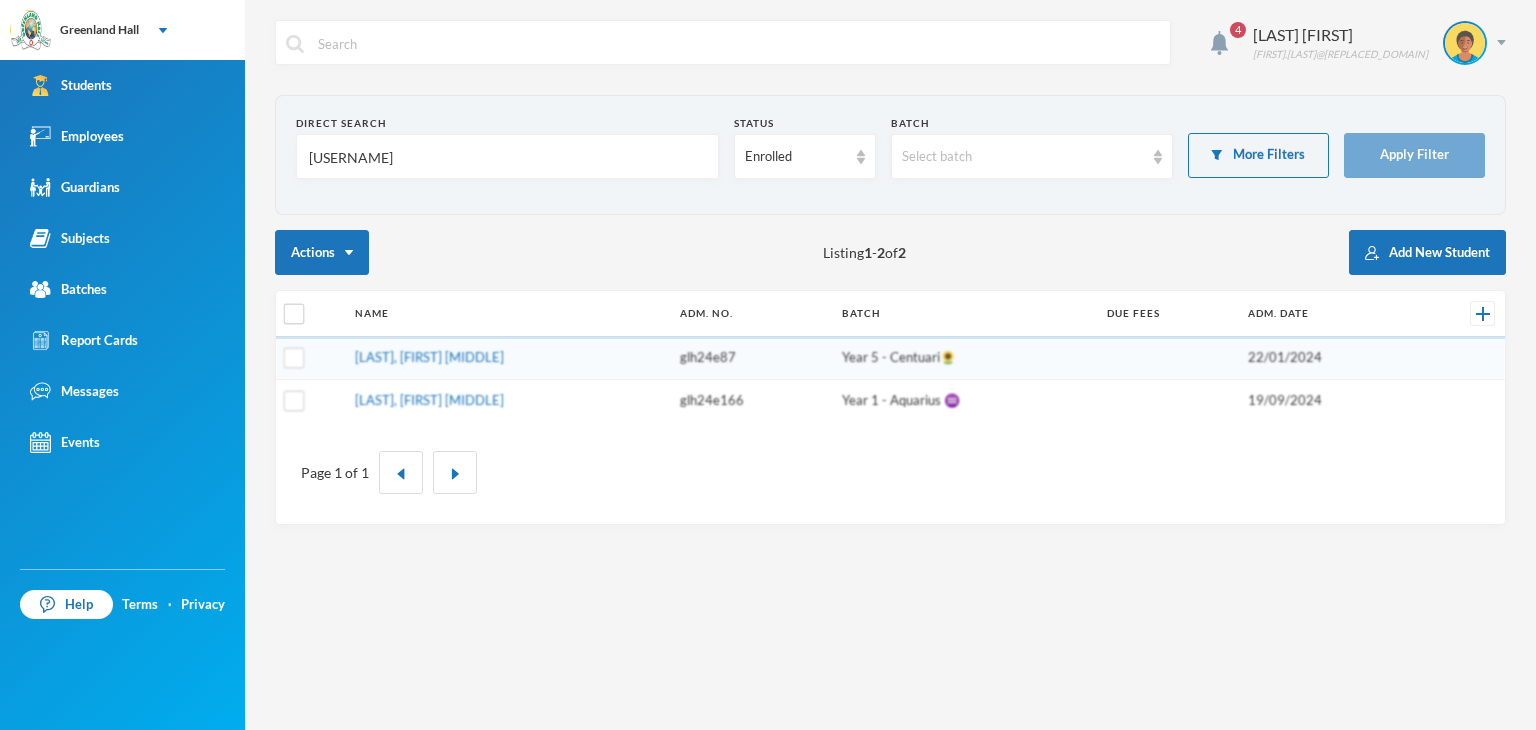 click on "[LAST NAME]" at bounding box center (507, 157) 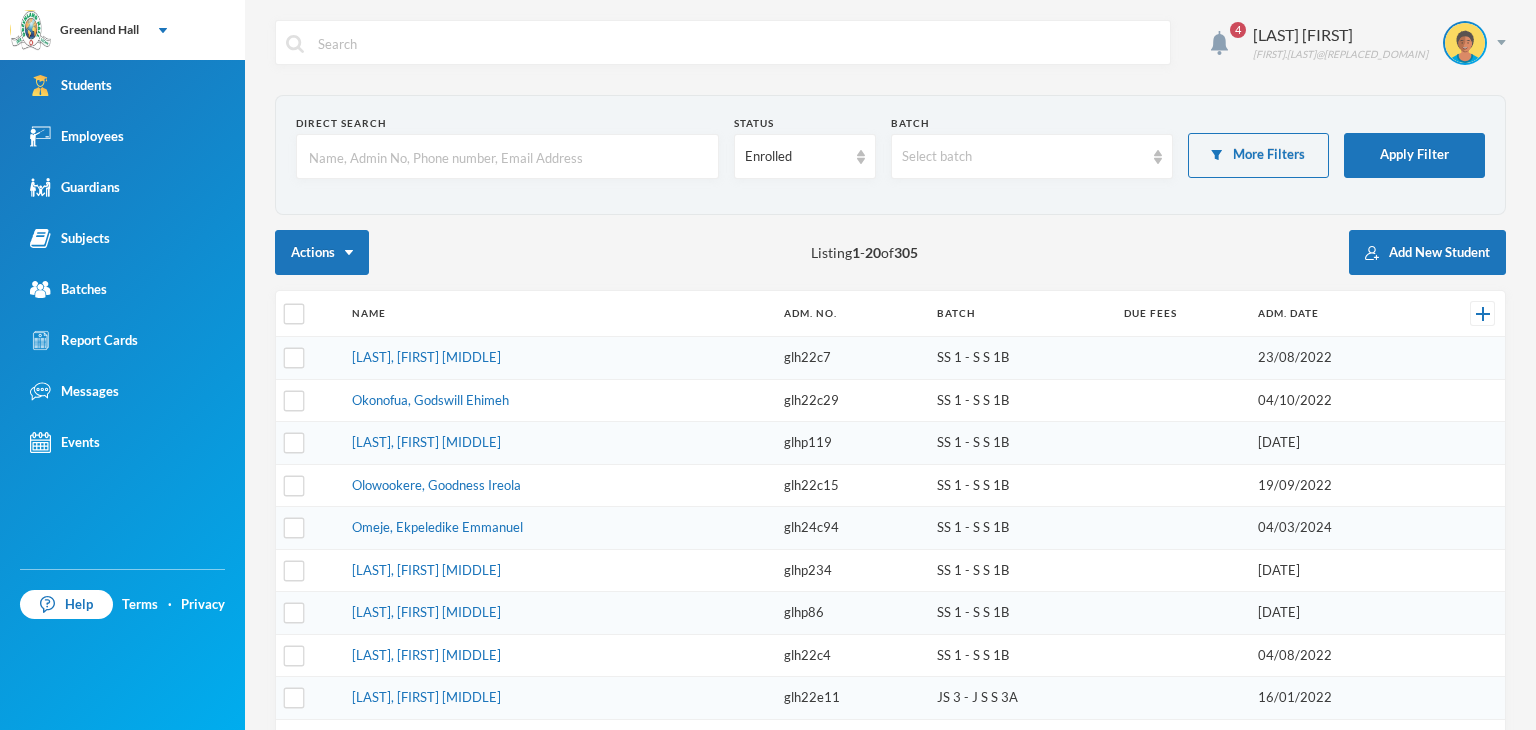 type 